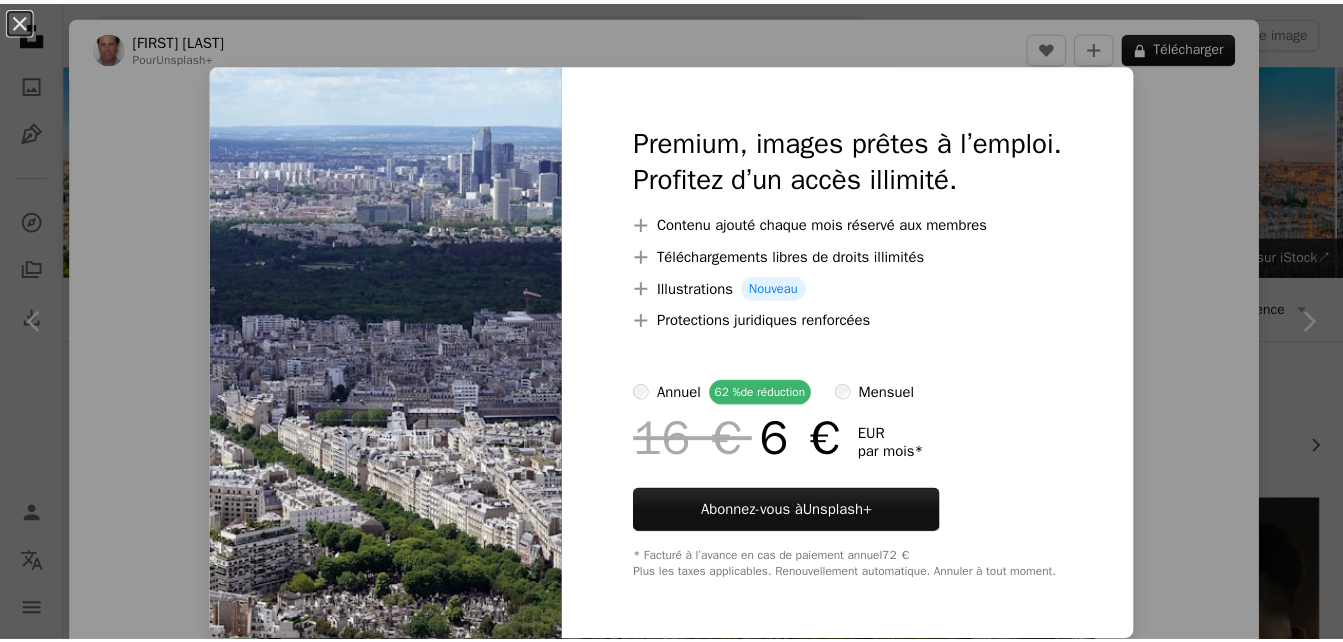 scroll, scrollTop: 600, scrollLeft: 0, axis: vertical 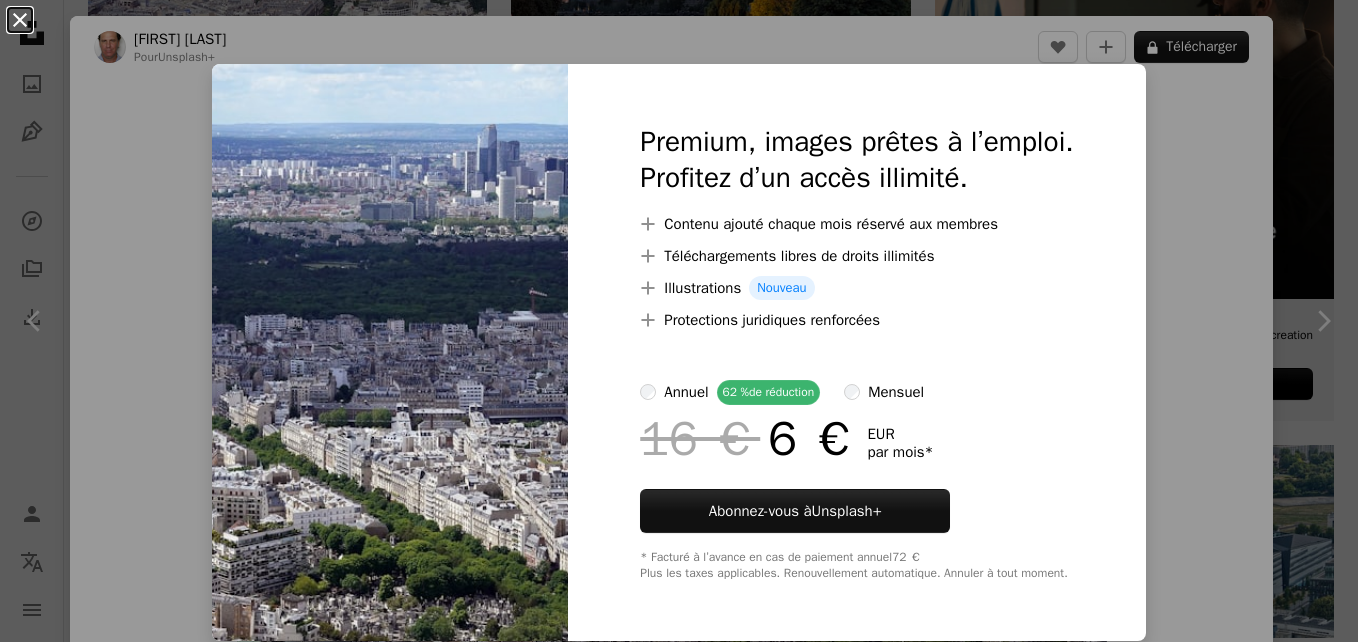 click on "An X shape" at bounding box center [20, 20] 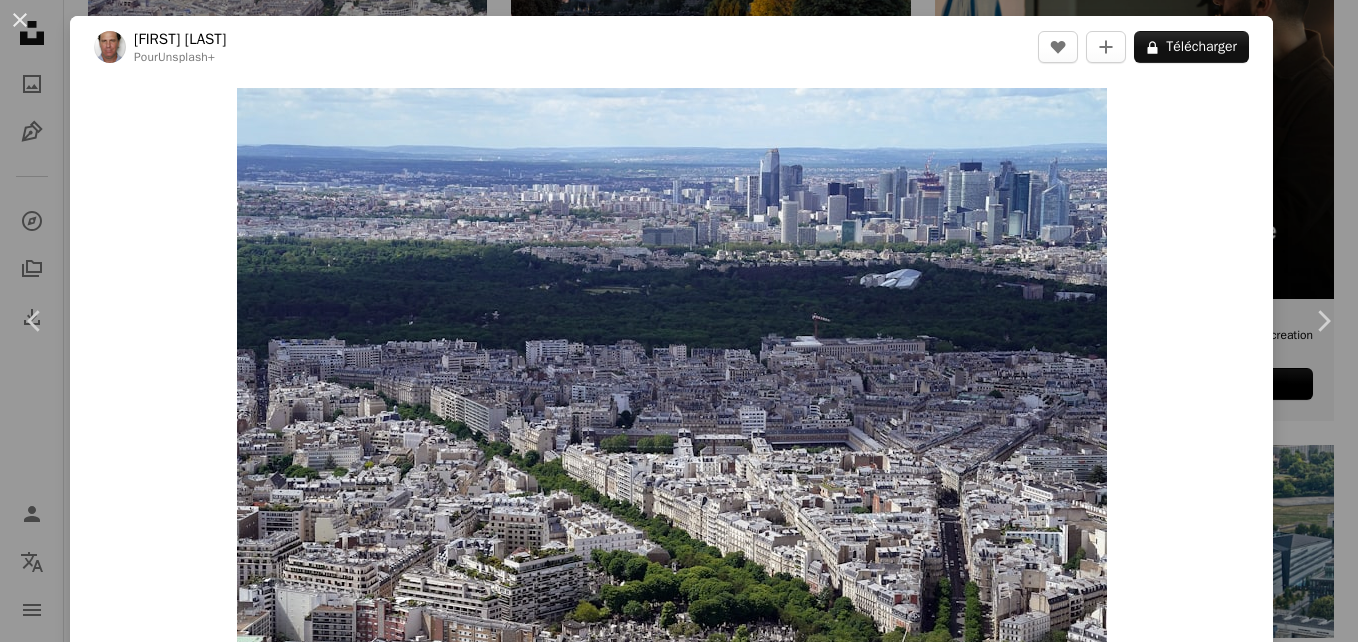 click on "Photo de [FIRST] [LAST] Pour  Unsplash+ A heart A plus sign A lock Télécharger Zoom in A forward-right arrow Partager More Actions Calendar outlined Publiée le  27 juin 2024 Camera SONY, ILCE-9M2 Safety Contenu cédé sous  Licence Unsplash+ voyager Paris France Europe Cityscape repère architecture française Vue d’en haut capitale Arrière-plans De cette série Chevron right Plus sign for Unsplash+ Plus sign for Unsplash+ Plus sign for Unsplash+ Plus sign for Unsplash+ Plus sign for Unsplash+ Plus sign for Unsplash+ Plus sign for Unsplash+ Plus sign for Unsplash+ Plus sign for Unsplash+ Images associées Plus sign for Unsplash+ A heart A plus sign [FIRST] [LAST] Pour  Unsplash+ A lock Télécharger Plus sign for Unsplash+ A heart A plus sign Getty Images Pour  Unsplash+ A lock Télécharger Plus sign for Unsplash+ A heart A plus sign [FIRST] [LAST] Pour  Unsplash+ A lock Télécharger Plus sign for Unsplash+ A heart A plus sign [FIRST] [LAST] Pour" at bounding box center [679, 321] 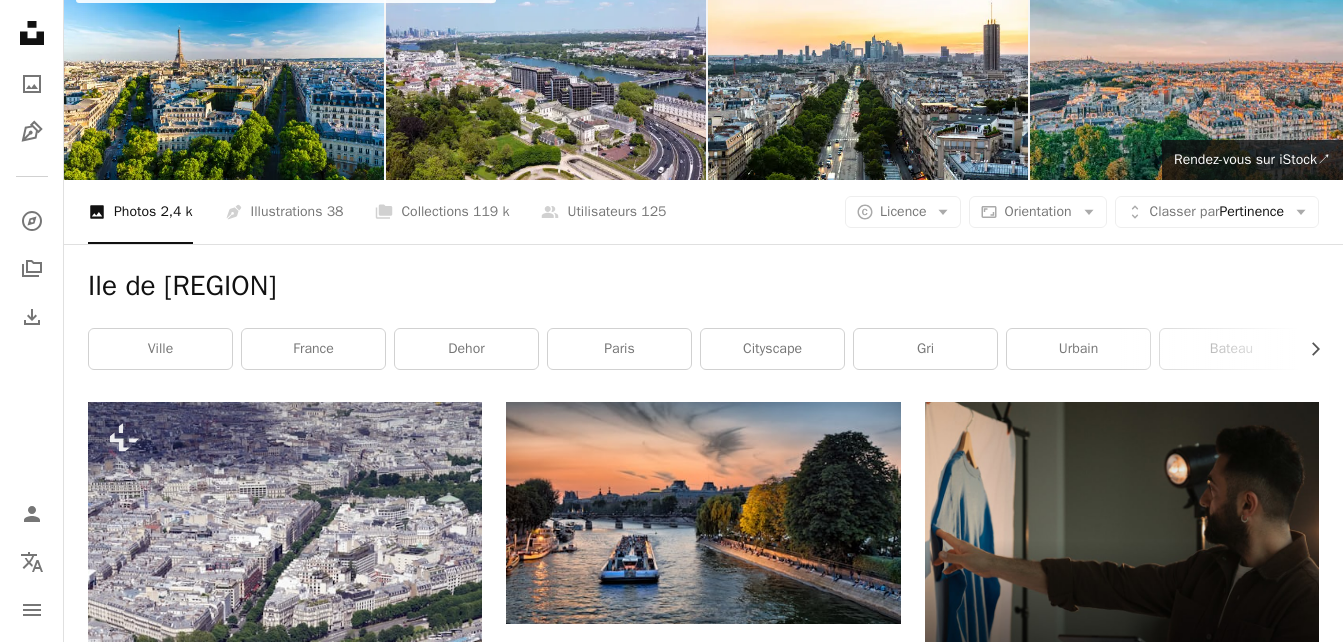 scroll, scrollTop: 200, scrollLeft: 0, axis: vertical 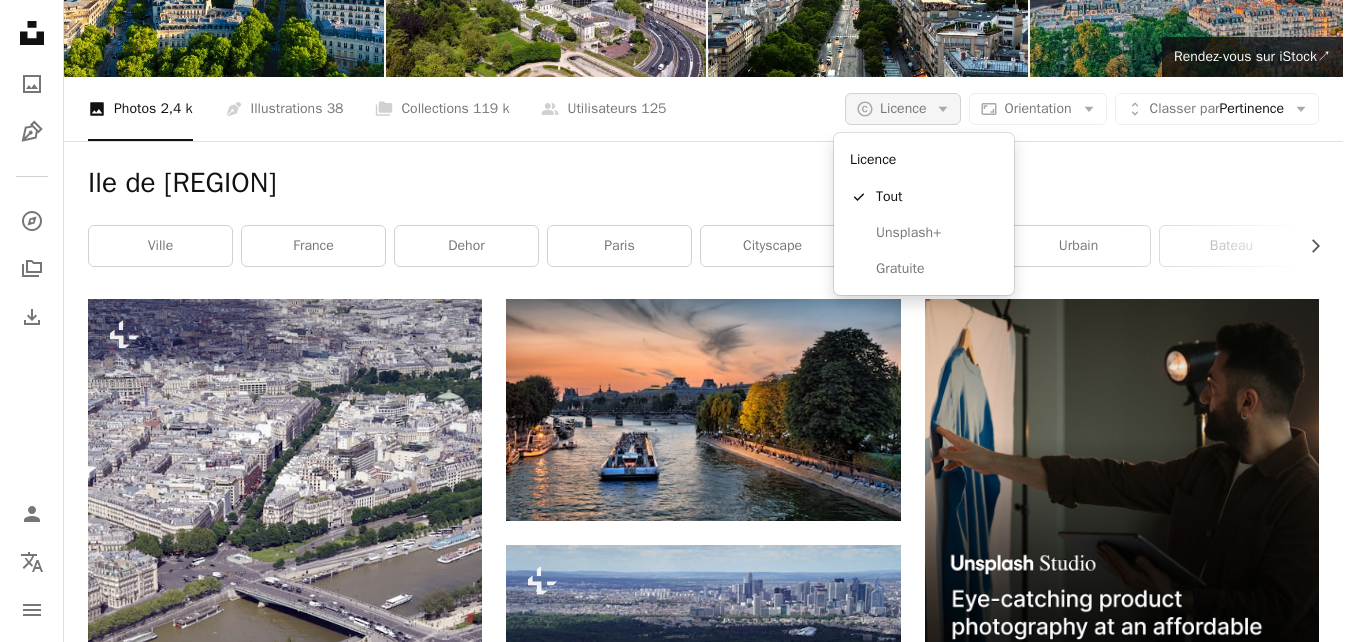 click on "A copyright icon © Licence Arrow down" at bounding box center [903, 109] 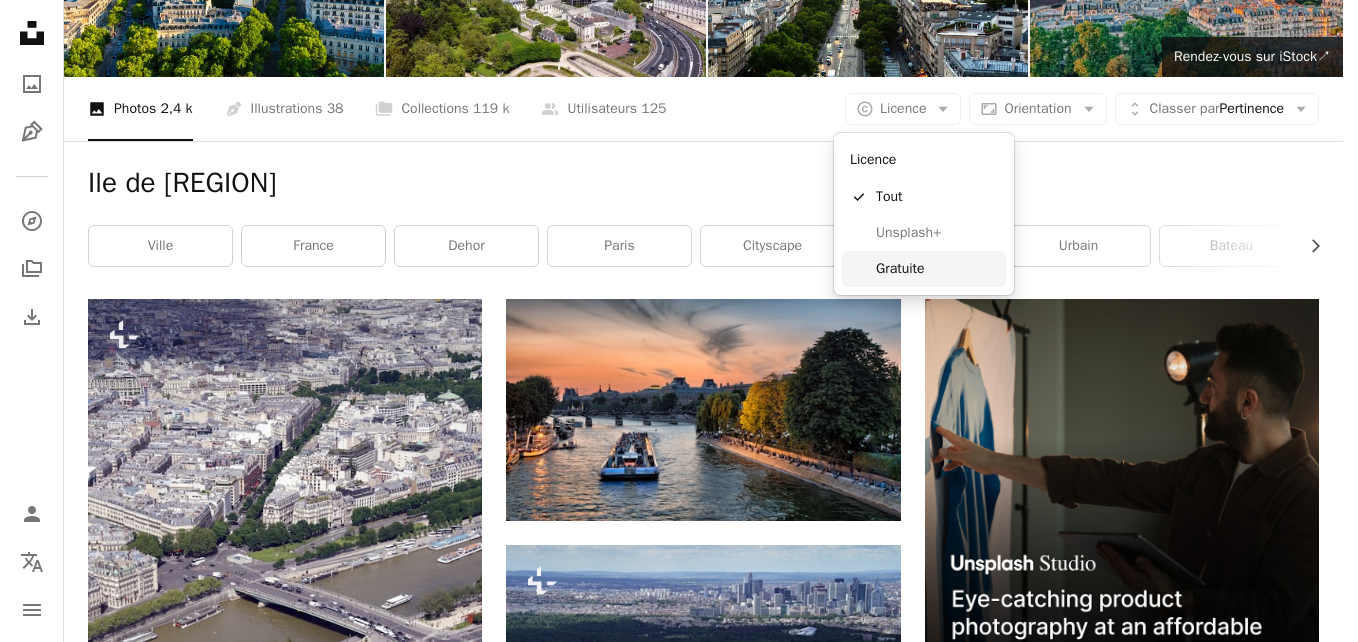 click on "Gratuite" at bounding box center (937, 269) 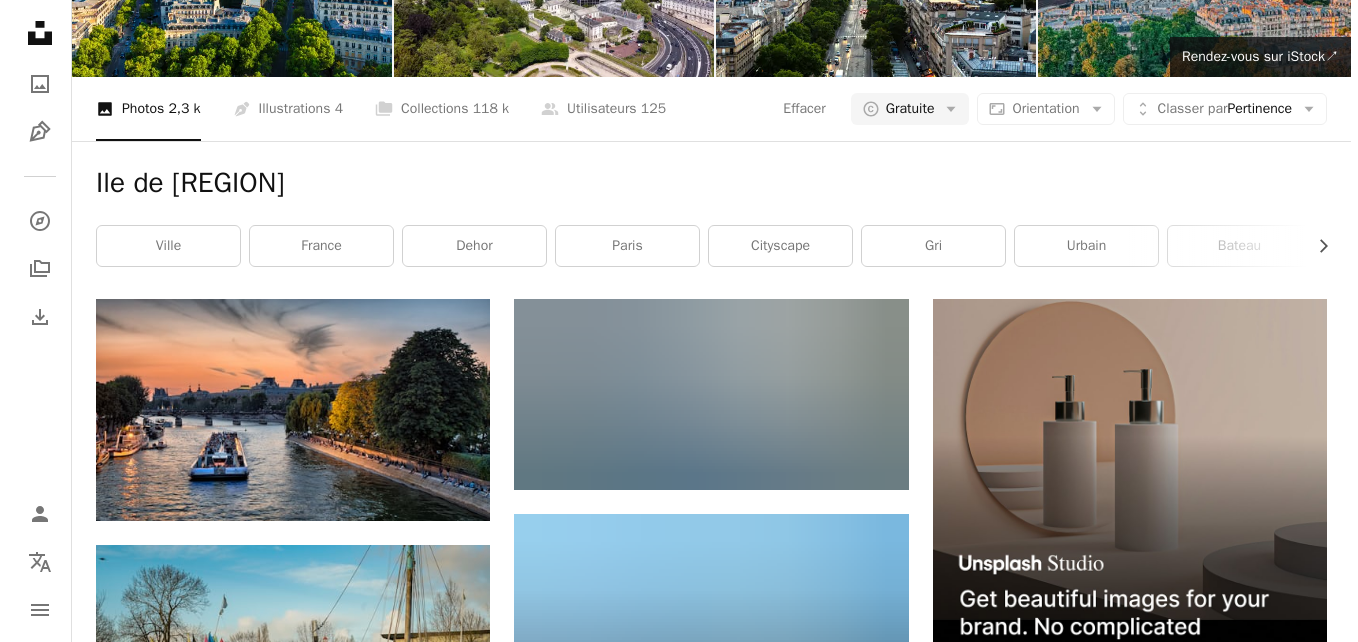 scroll, scrollTop: 1200, scrollLeft: 0, axis: vertical 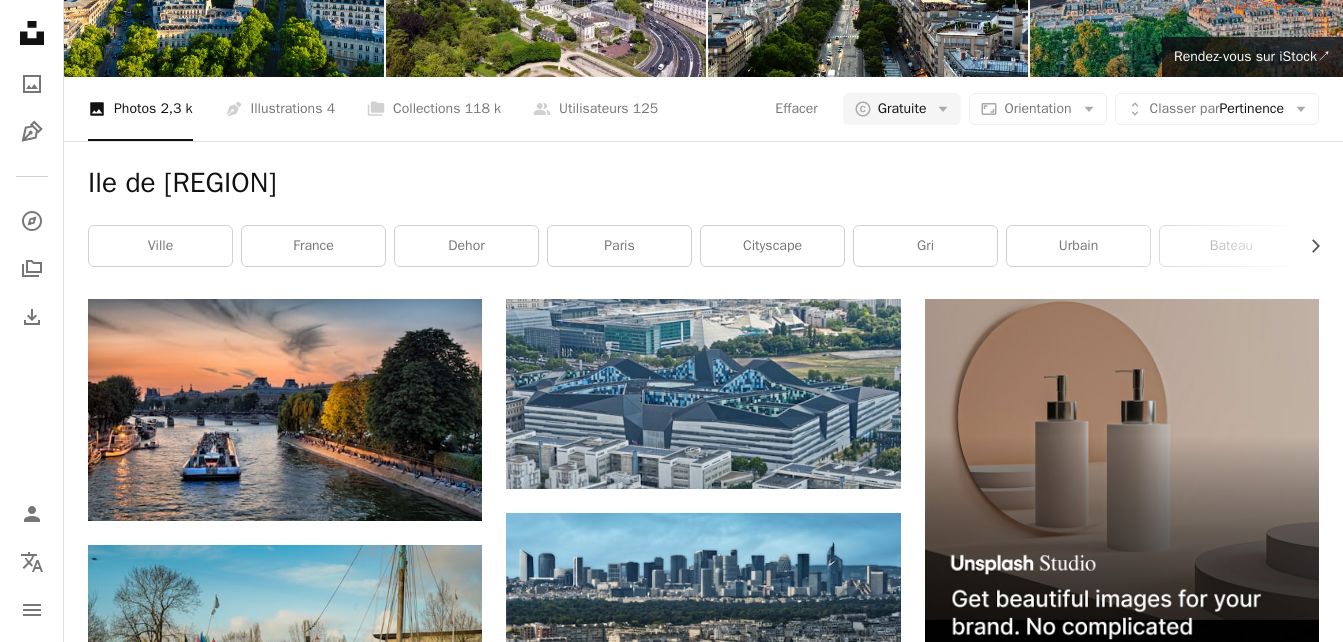 click at bounding box center [1122, 1137] 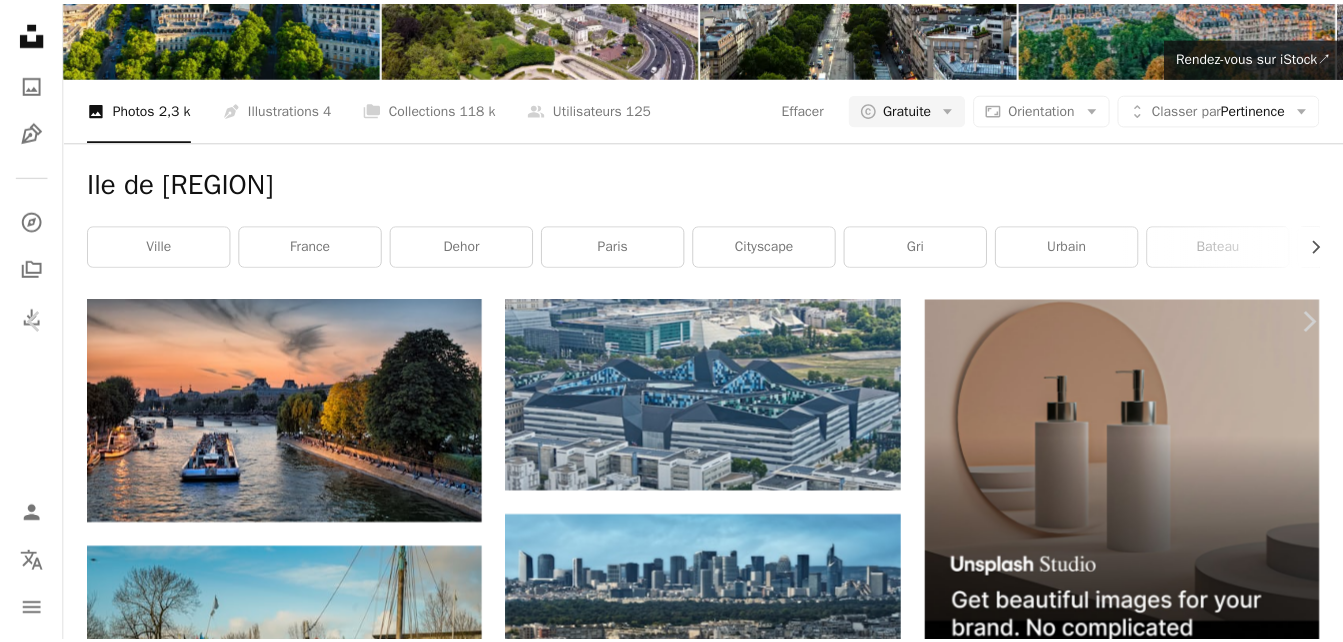 scroll, scrollTop: 0, scrollLeft: 0, axis: both 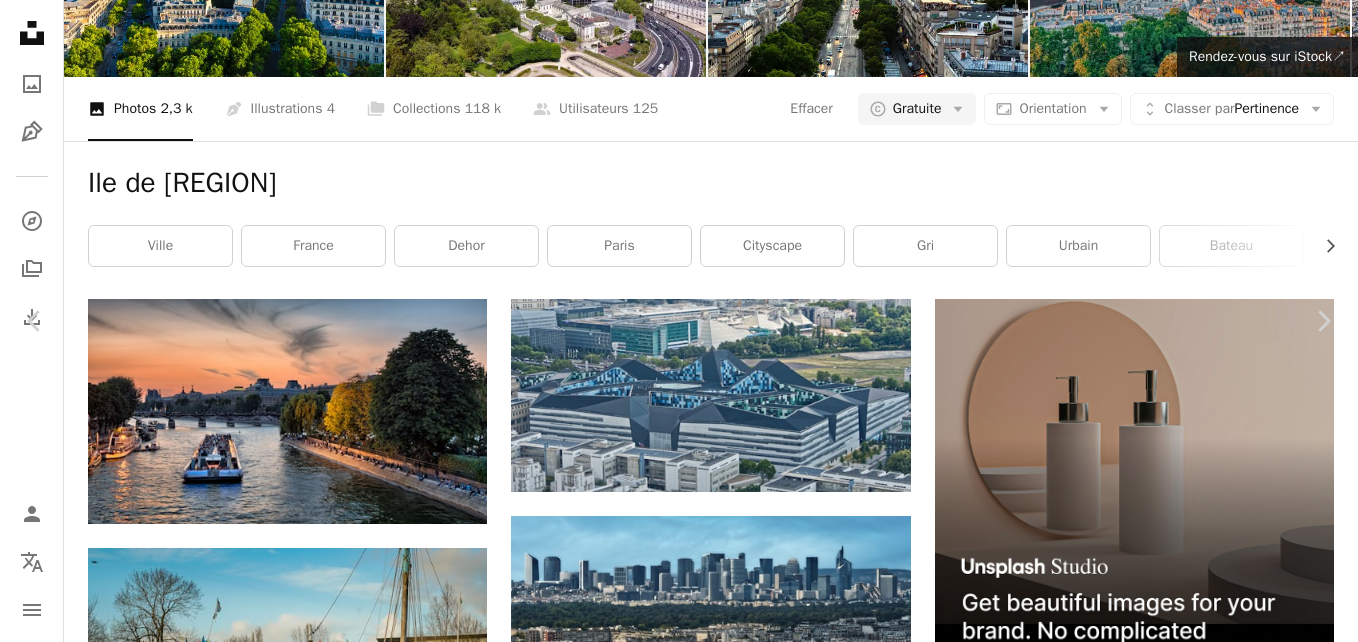 click on "An X shape" at bounding box center [20, 20] 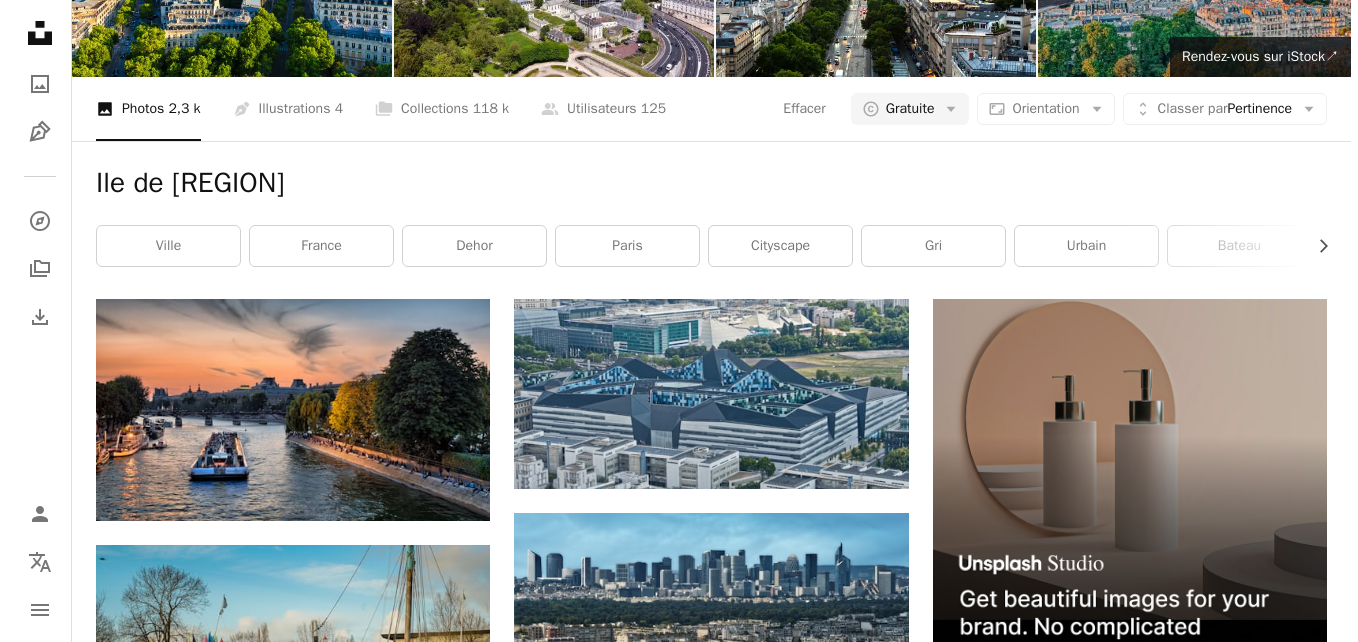 scroll, scrollTop: 1600, scrollLeft: 0, axis: vertical 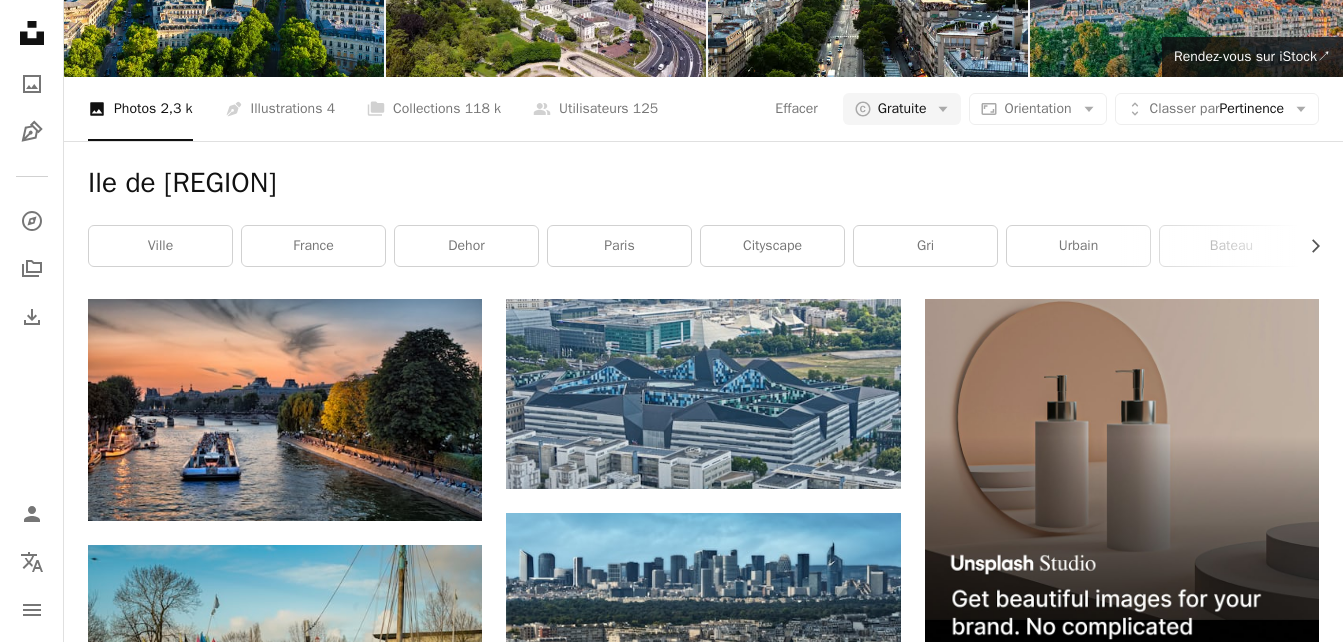 click at bounding box center (285, 1710) 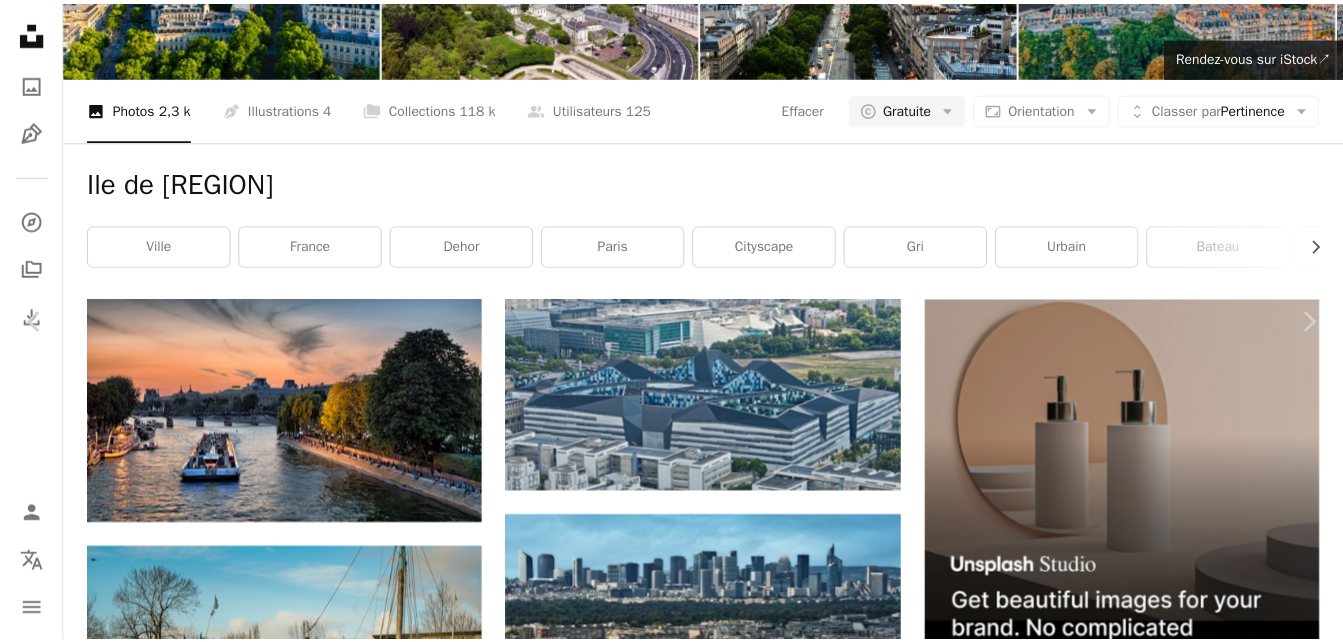 scroll, scrollTop: 0, scrollLeft: 0, axis: both 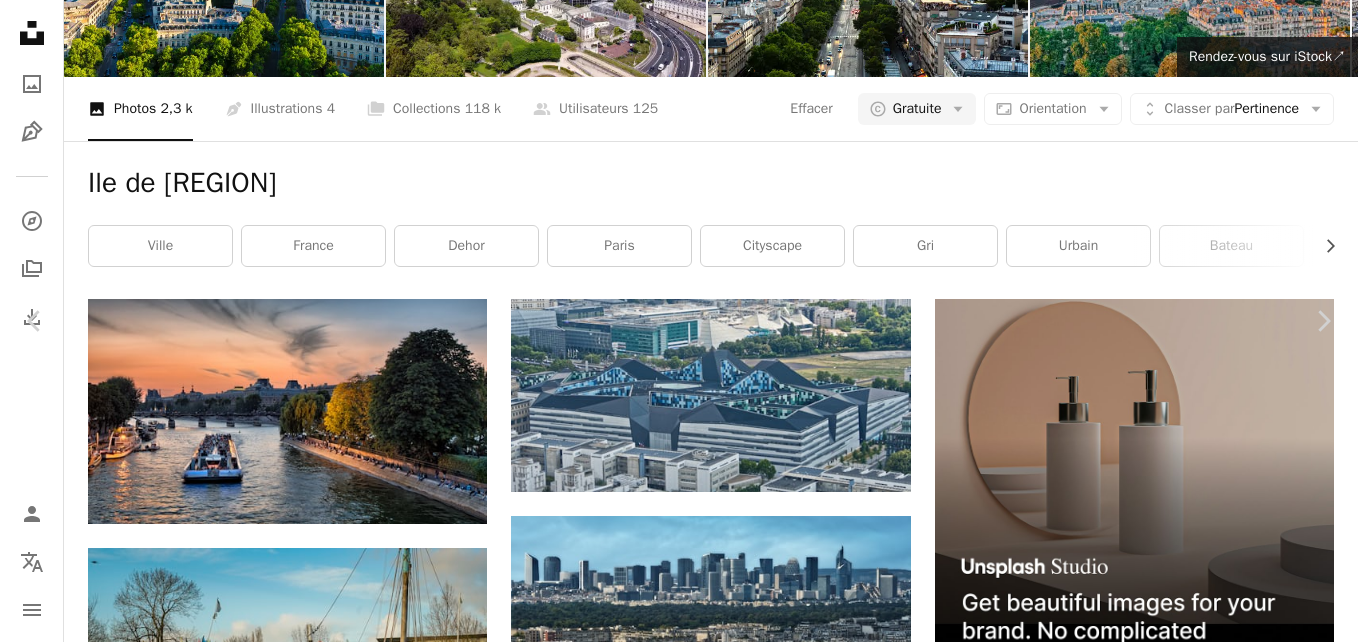 click on "Télécharger gratuitement" at bounding box center [1126, 5609] 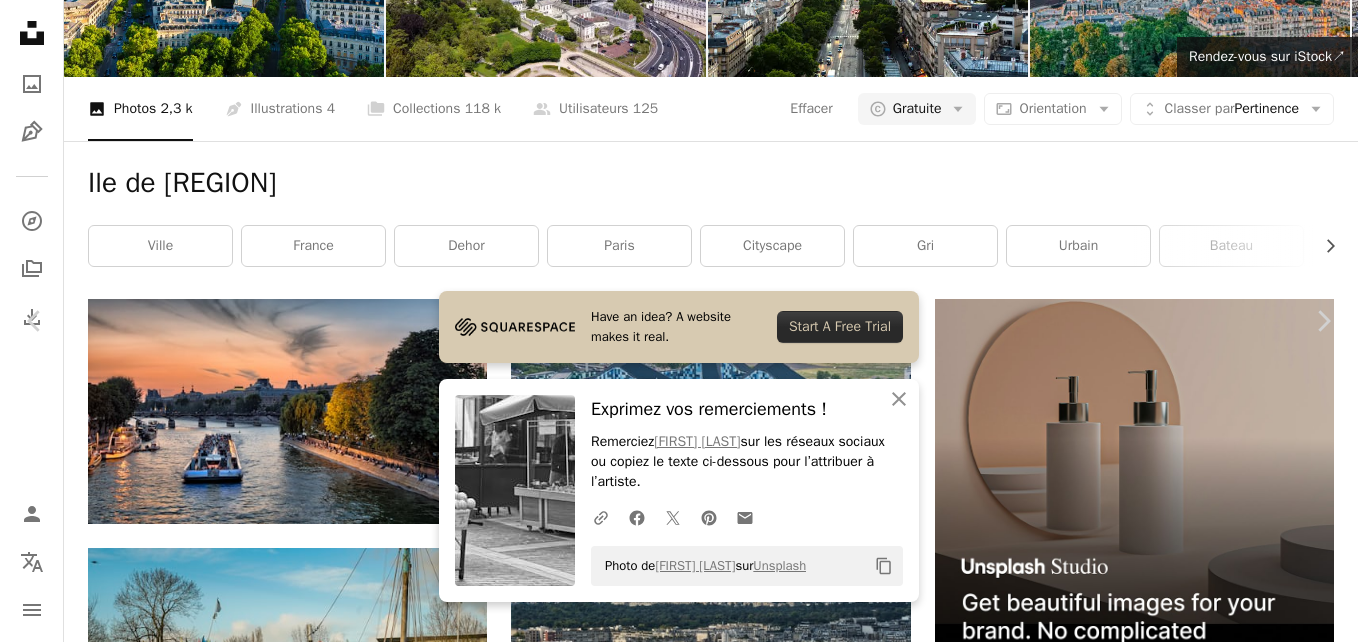 click on "[FIRST] [LAST] Disponible à l’embauche A checkmark inside of a circle A heart A plus sign Télécharger gratuitement Chevron down" at bounding box center [671, 5609] 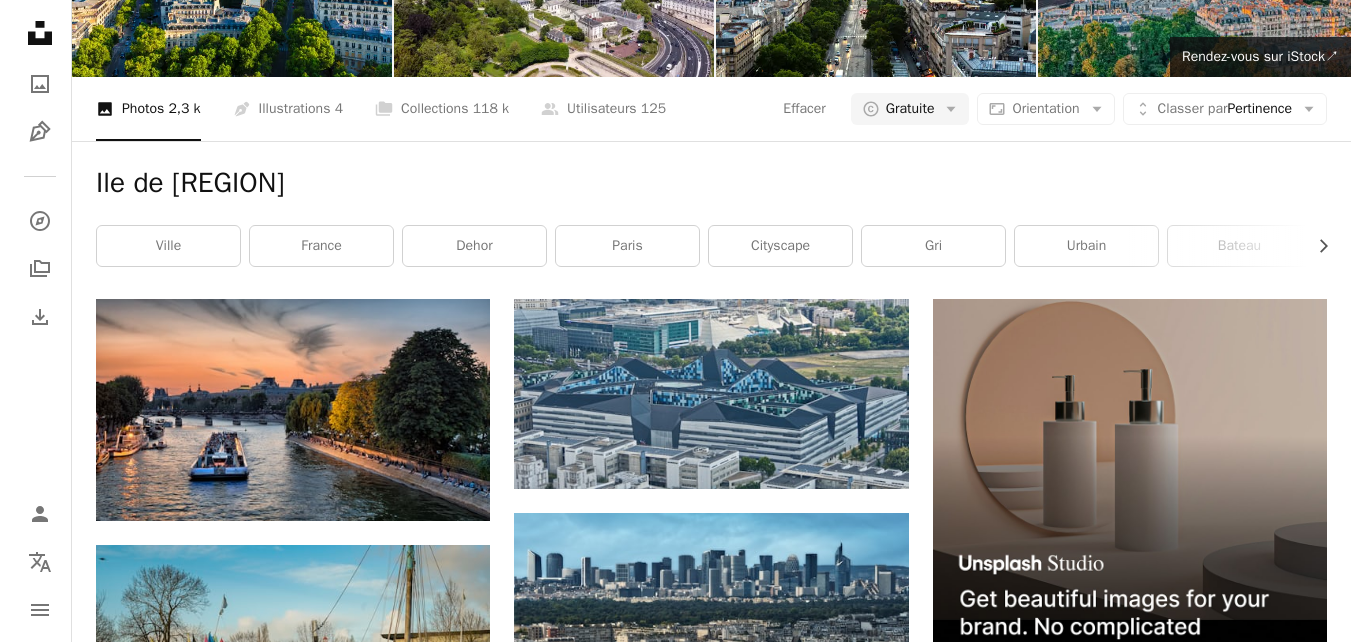 scroll, scrollTop: 1100, scrollLeft: 0, axis: vertical 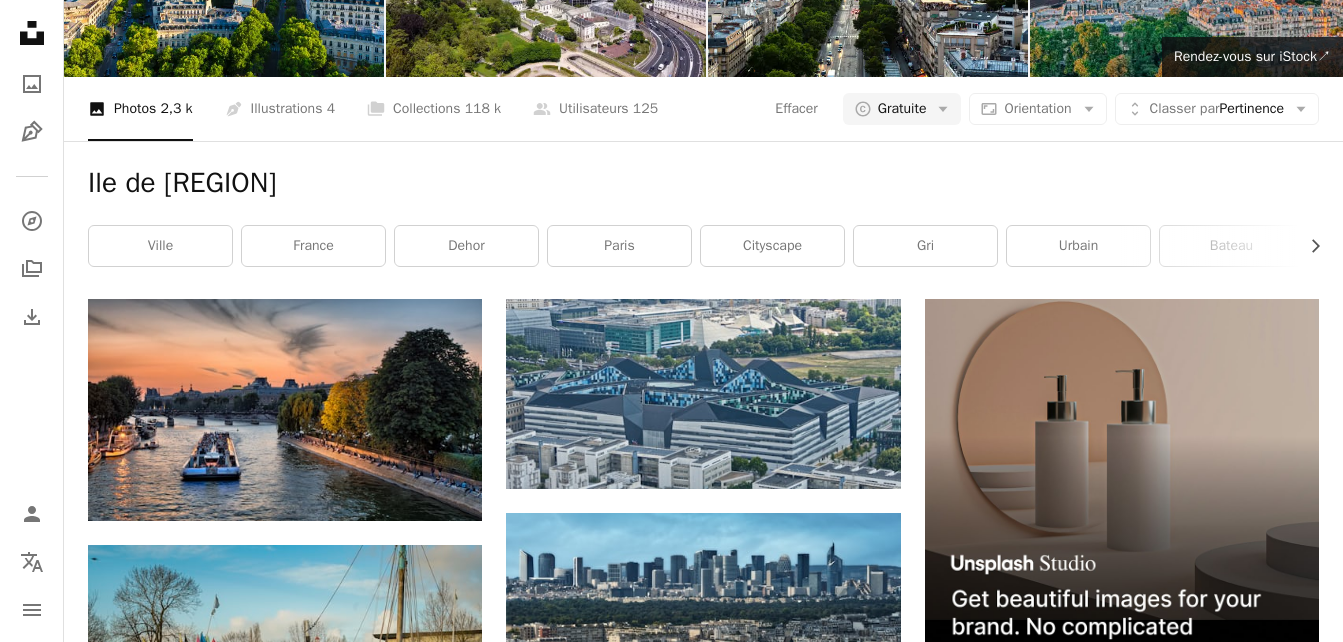 click at bounding box center (1122, 1137) 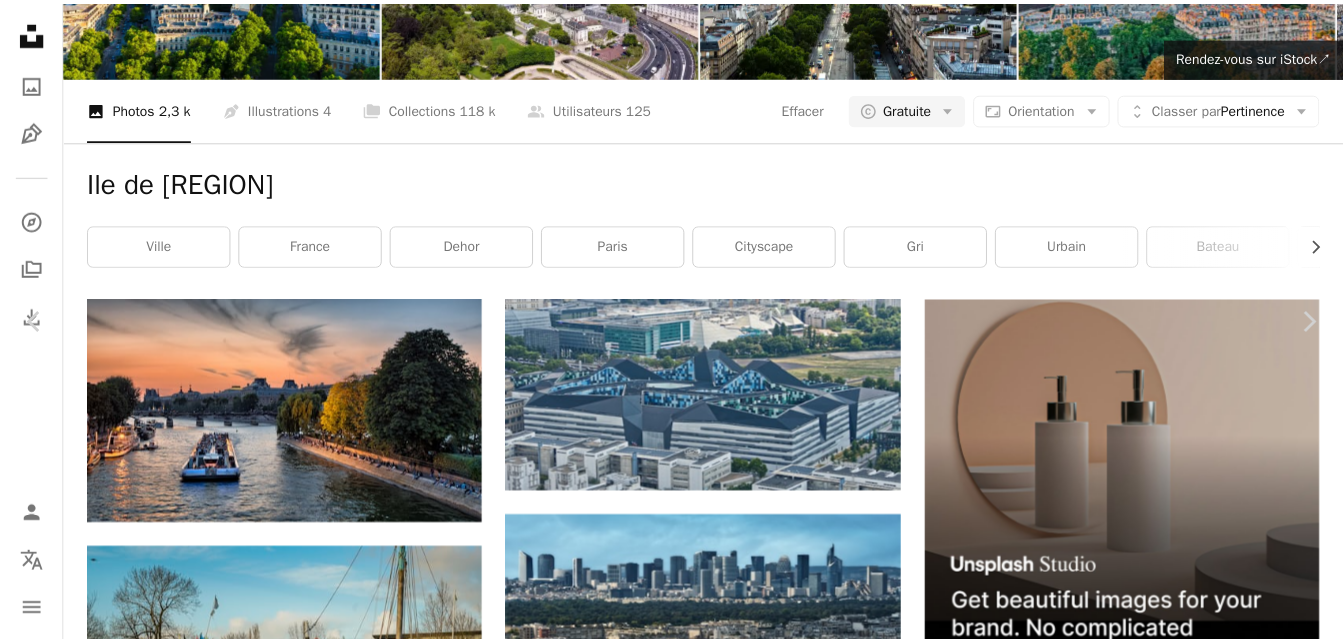 scroll, scrollTop: 700, scrollLeft: 0, axis: vertical 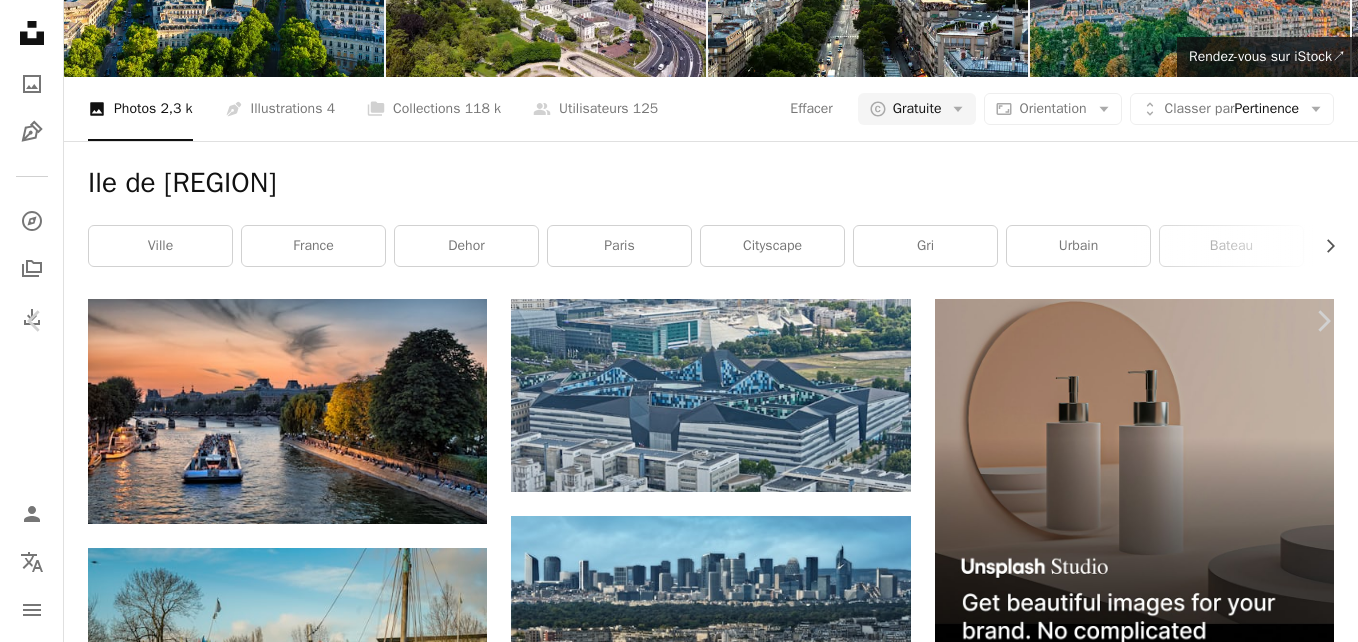 click on "An X shape Chevron left Chevron right Pascal Bernardon Disponible à l’embauche A checkmark inside of a circle A heart A plus sign Télécharger gratuitement Chevron down Zoom in Vues 8 667 Téléchargements 74 A forward-right arrow Partager Info icon Infos More Actions A map marker Parc André Citroën, Rue Cauchy, [CITY], [COUNTRY] Calendar outlined Publiée le  29 février 2024 Camera Panasonic, DMC-FZ1000 Safety Utilisation gratuite sous la  Licence Unsplash [CITY] horizon panorama Seine ville gris urbain [COUNTRY] Immeuble de bureaux Cityscape dehors ville tour quartier centre-ville grande hauteur métropole Images domaine public Parcourez des images premium sur iStock  |  - 20 % avec le code UNSPLASH20 Rendez-vous sur iStock  ↗ Images associées A heart A plus sign Nathan Bartlett Arrow pointing down Plus sign for Unsplash+ A heart A plus sign Getty Images Pour  Unsplash+ A lock Télécharger A heart A plus sign Jane JIANG Arrow pointing down A heart A plus sign Michael Myers Arrow pointing down Kvnga" at bounding box center (679, 5883) 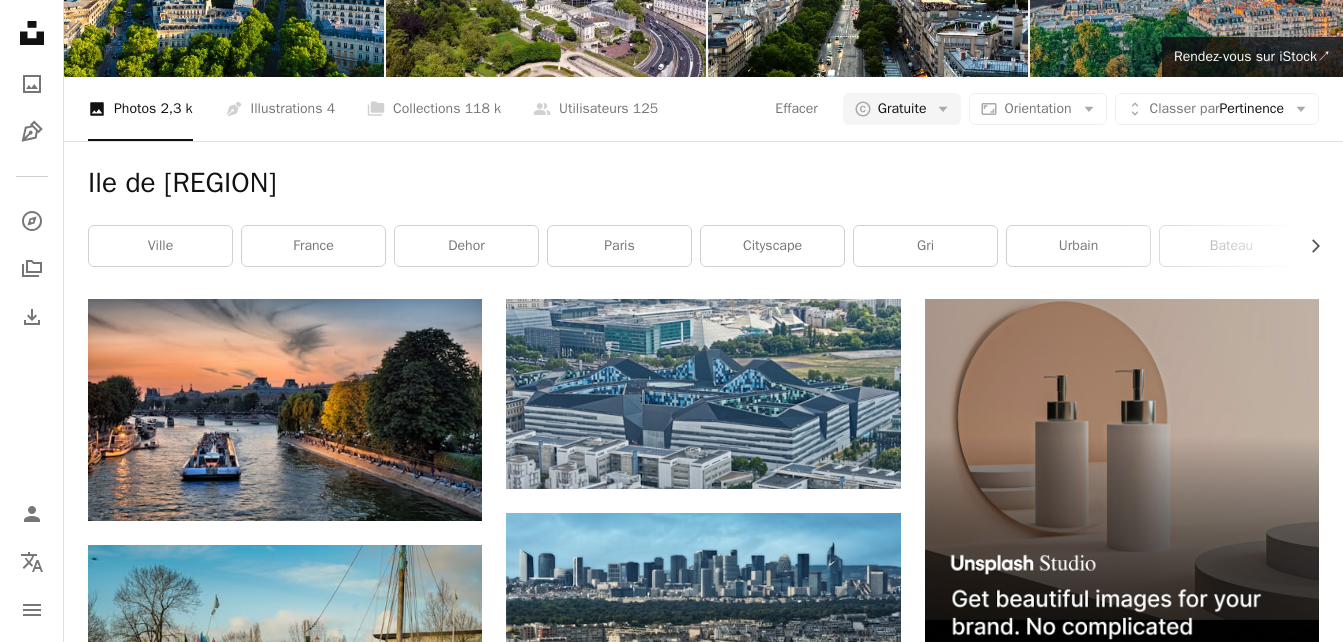 scroll, scrollTop: 4500, scrollLeft: 0, axis: vertical 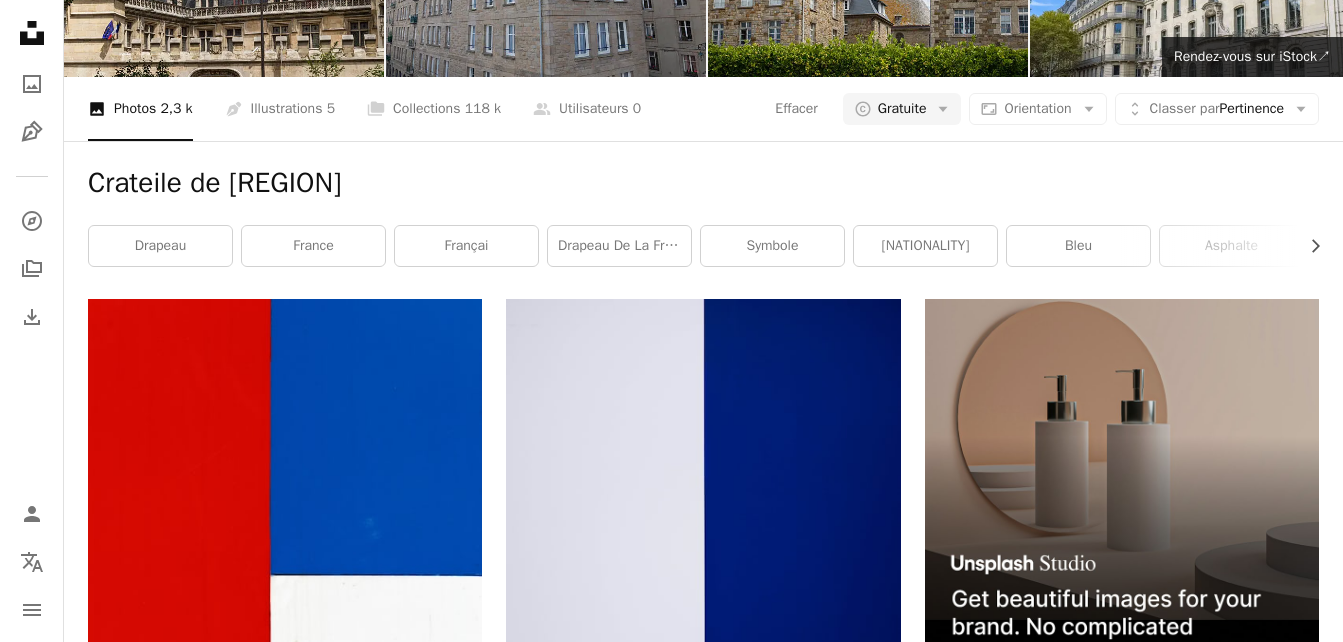 click on "**********" at bounding box center [450, -168] 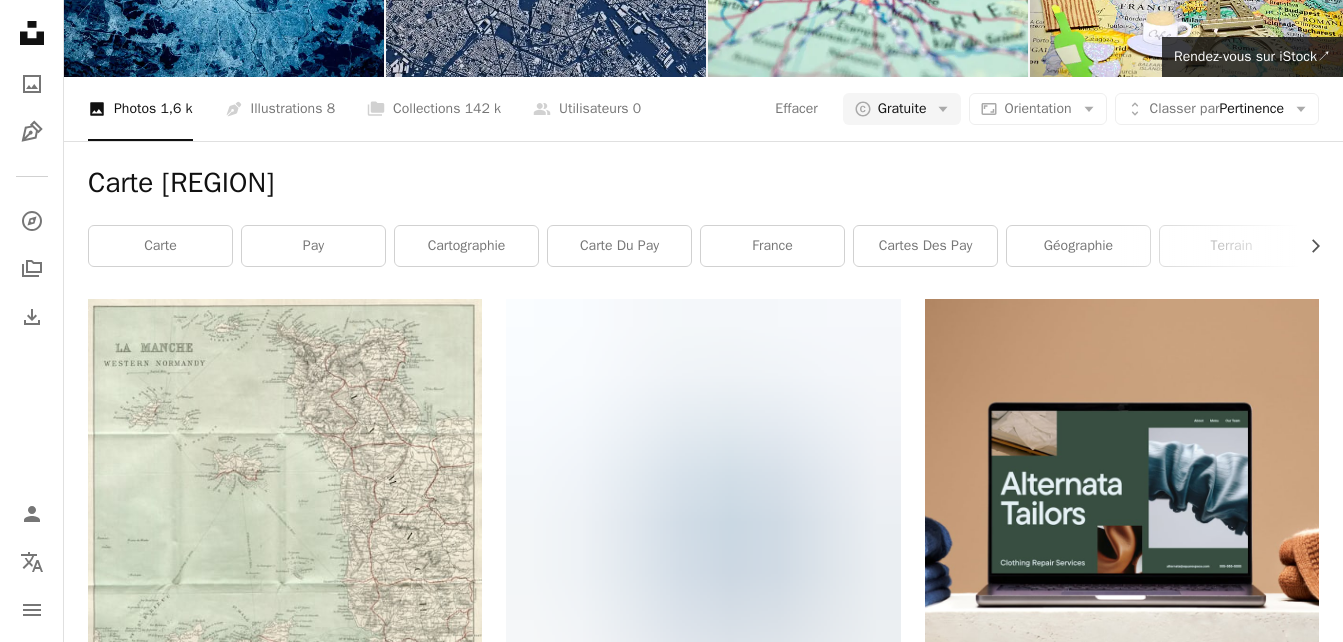 scroll, scrollTop: 3600, scrollLeft: 0, axis: vertical 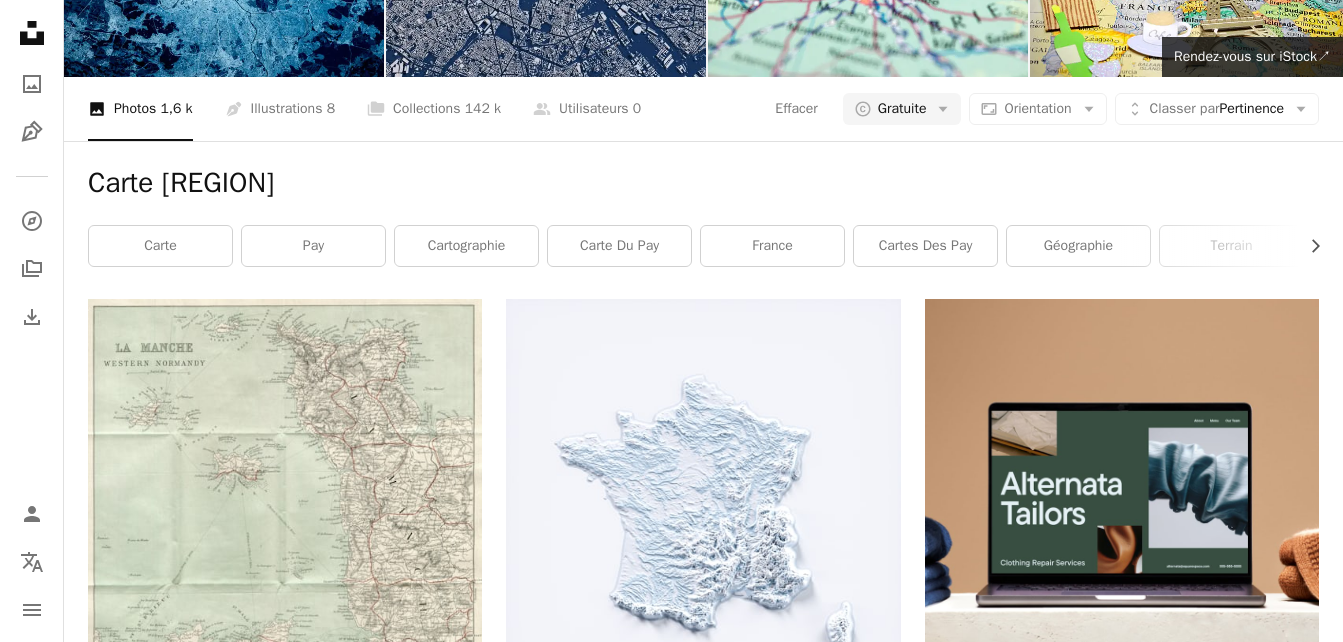 click on "Plus de résultats" at bounding box center (703, 3791) 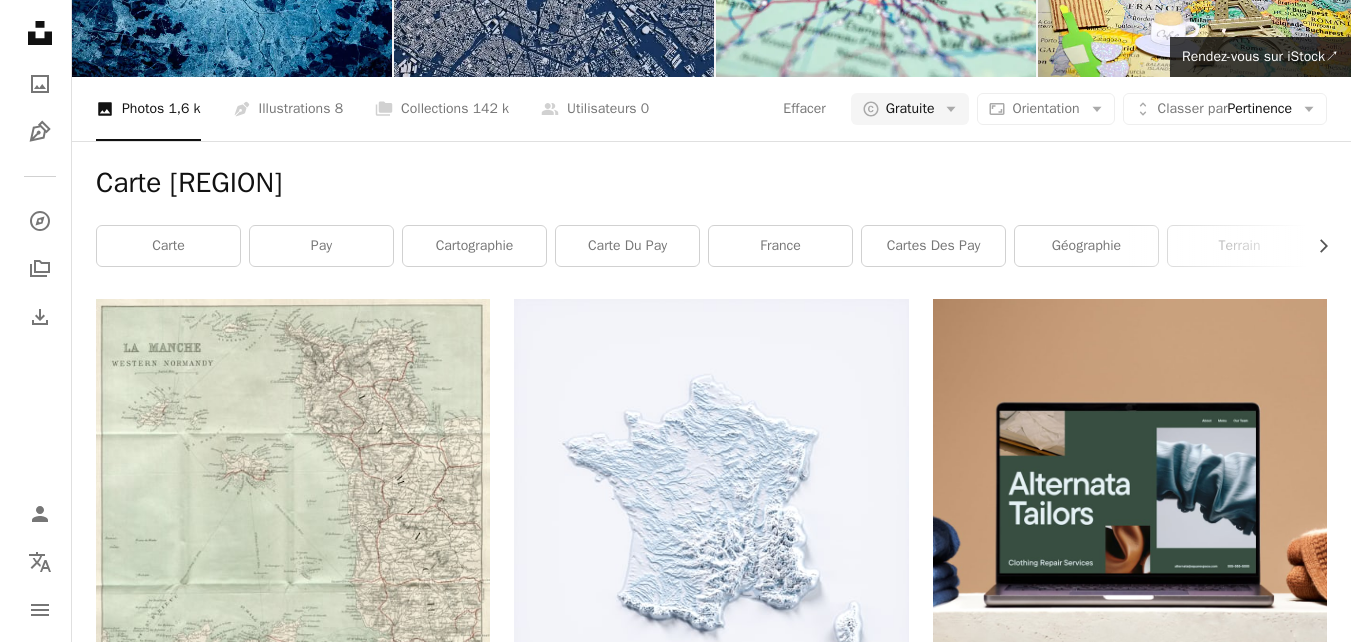 scroll, scrollTop: 8700, scrollLeft: 0, axis: vertical 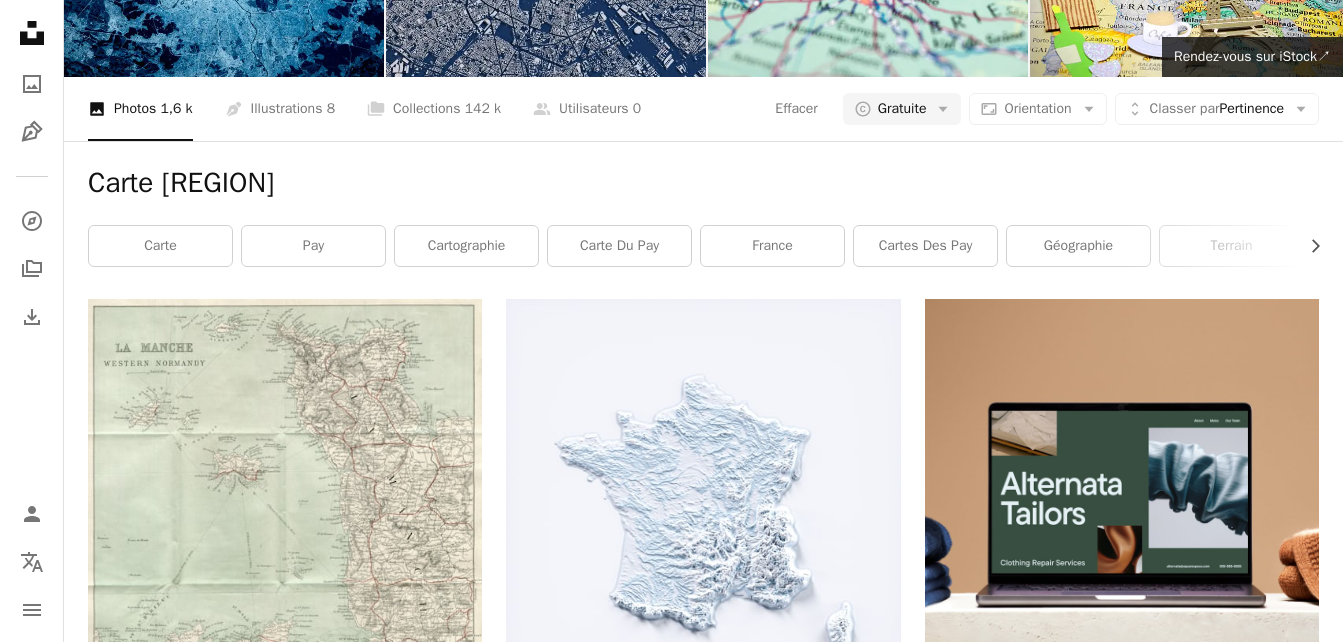 click at bounding box center (703, 8697) 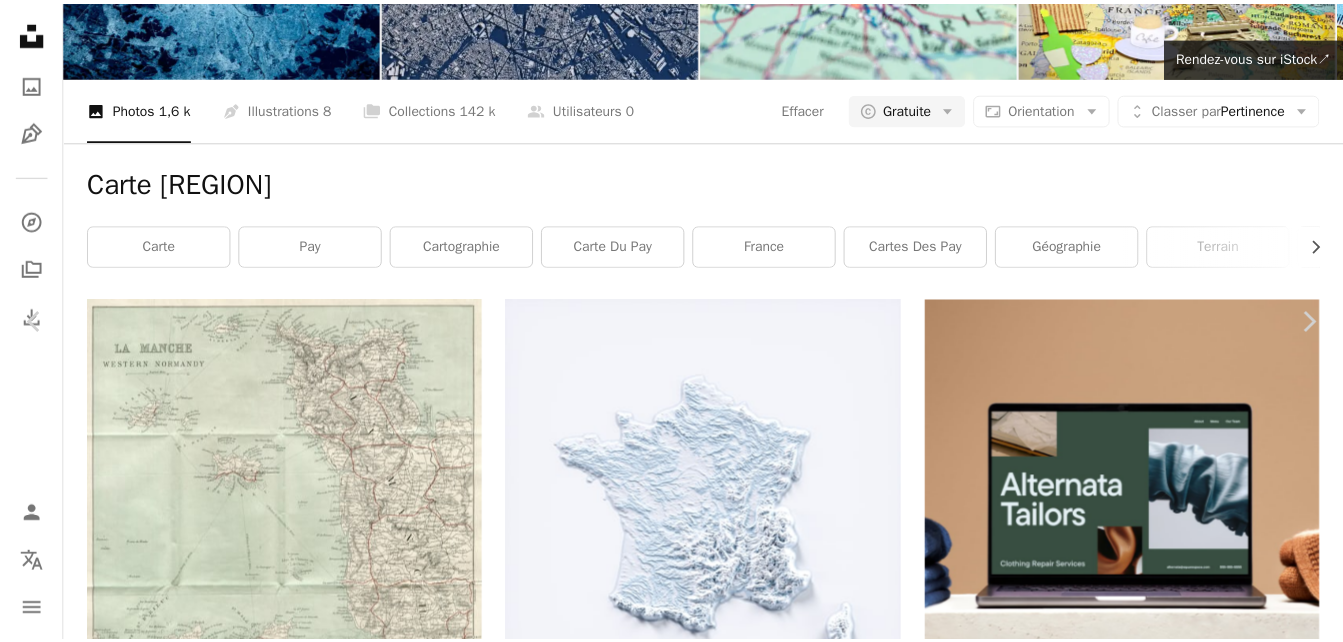 scroll, scrollTop: 0, scrollLeft: 0, axis: both 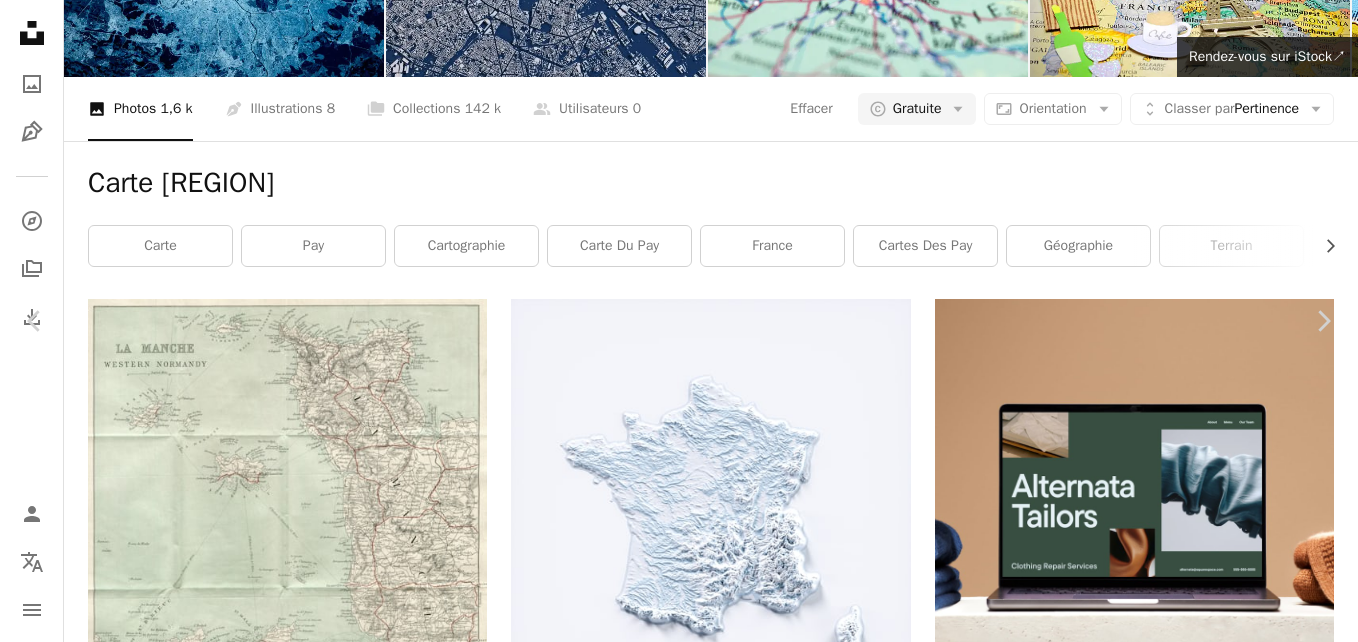 click on "An X shape" at bounding box center [20, 20] 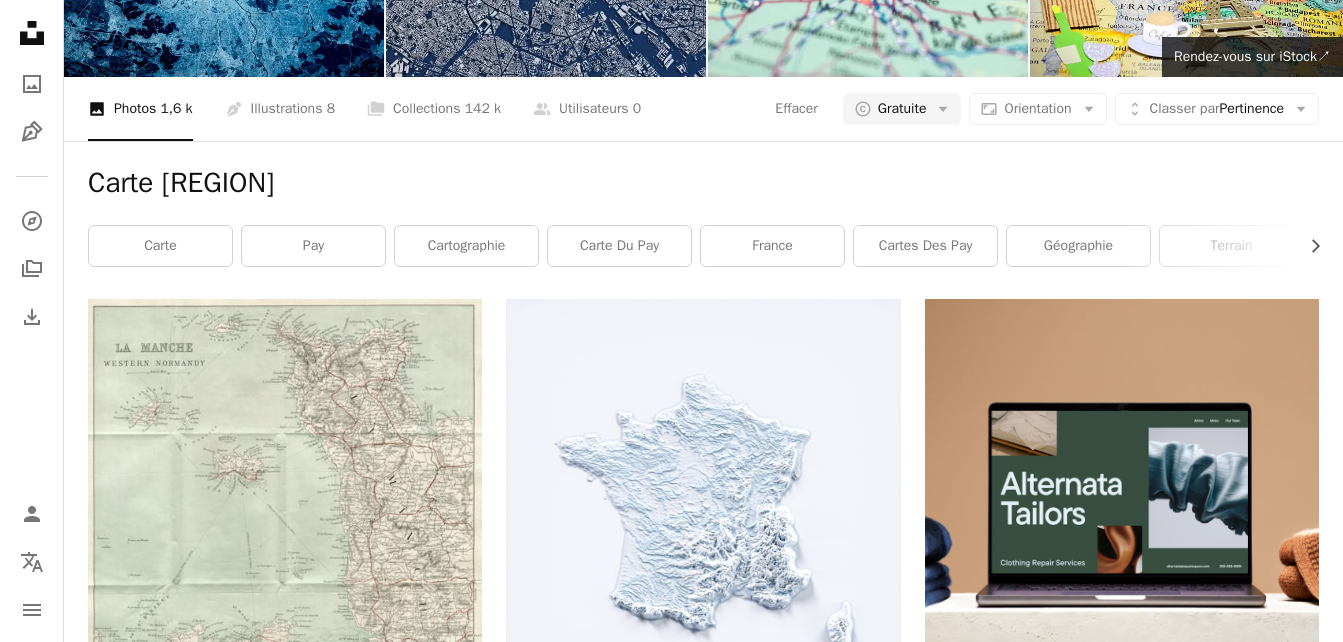 scroll, scrollTop: 11900, scrollLeft: 0, axis: vertical 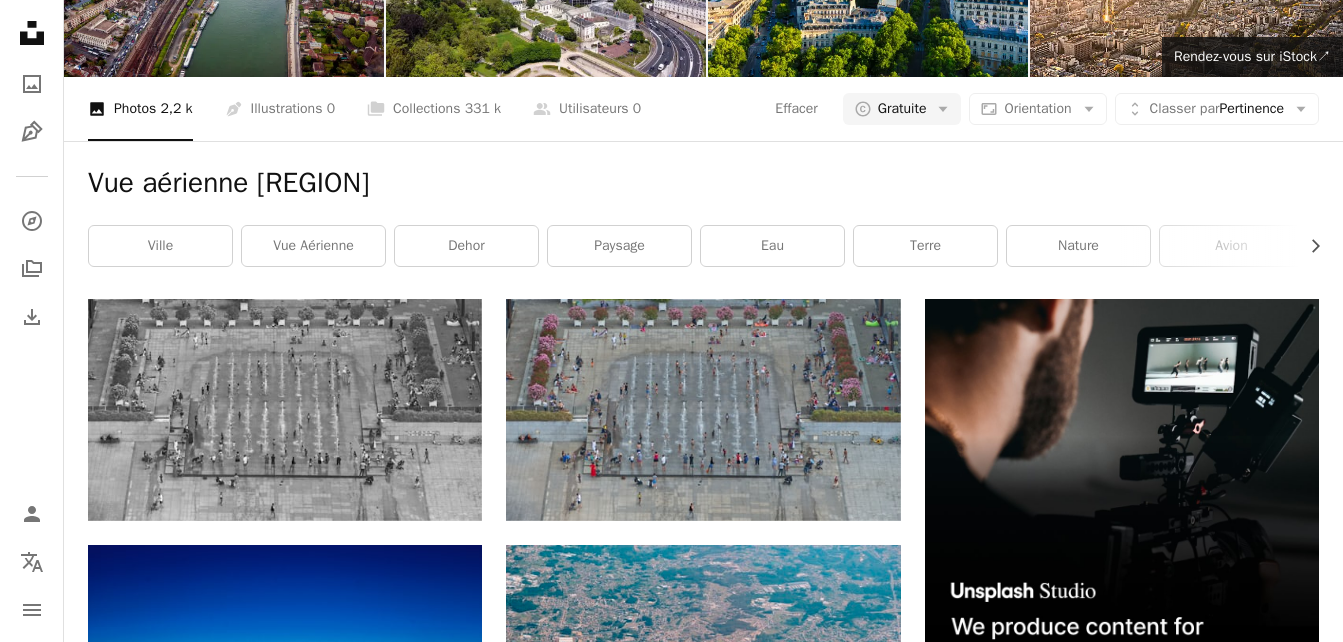 click at bounding box center [1122, 1258] 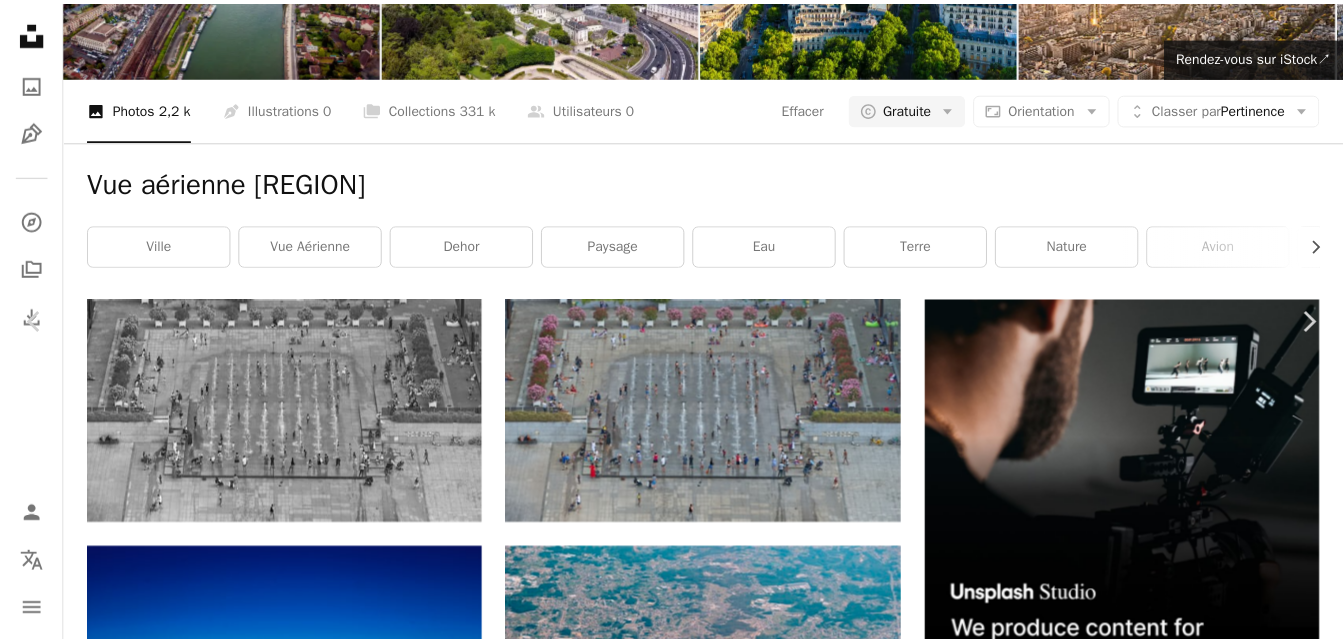 scroll, scrollTop: 0, scrollLeft: 0, axis: both 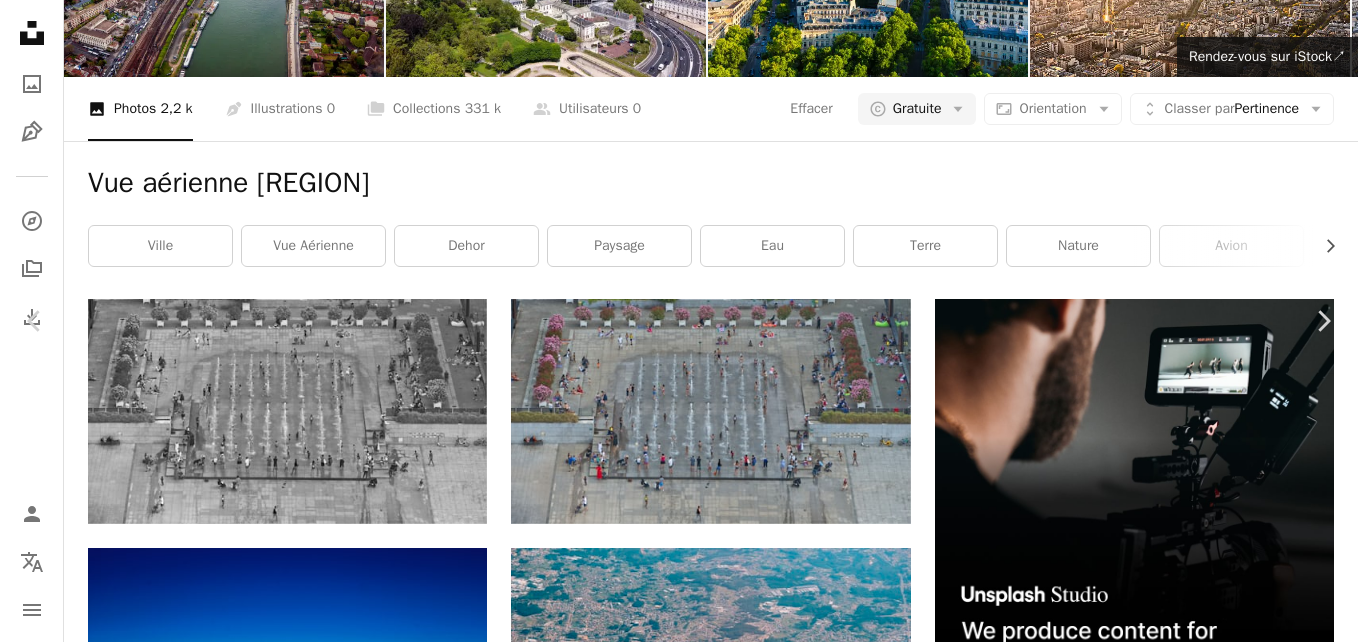 click on "An X shape Chevron left Chevron right [FIRST] [LAST] [USERNAME] A heart A plus sign Télécharger gratuitement Chevron down Zoom in Vues 17 383 Téléchargements 236 A forward-right arrow Partager Info icon Infos More Actions A map marker [CITY], [COUNTRY] Calendar outlined Publiée le  25 novembre 2022 Camera Canon, EOS 700D Safety Utilisation gratuite sous la  Licence Unsplash ville mer Vue port mouche au-dessus zeppelin Lac de Constance fleuve lac Allemagne pont dehors côte vue aérienne rivage Waterfront [CITY] Images Creative Commons Parcourez des images premium sur iStock  |  - 20 % avec le code UNSPLASH20 Rendez-vous sur iStock  ↗ Images associées A heart A plus sign [FIRST] [LAST] Arrow pointing down Plus sign for Unsplash+ A heart A plus sign Getty Images Pour  Unsplash+ A lock Télécharger A heart A plus sign [FIRST] [LAST] Arrow pointing down A heart A plus sign [FIRST] [LAST] Arrow pointing down A heart A plus sign Steffen Lemmerzahl Arrow pointing down Plus sign for Unsplash+ A heart A plus sign" at bounding box center (679, 4632) 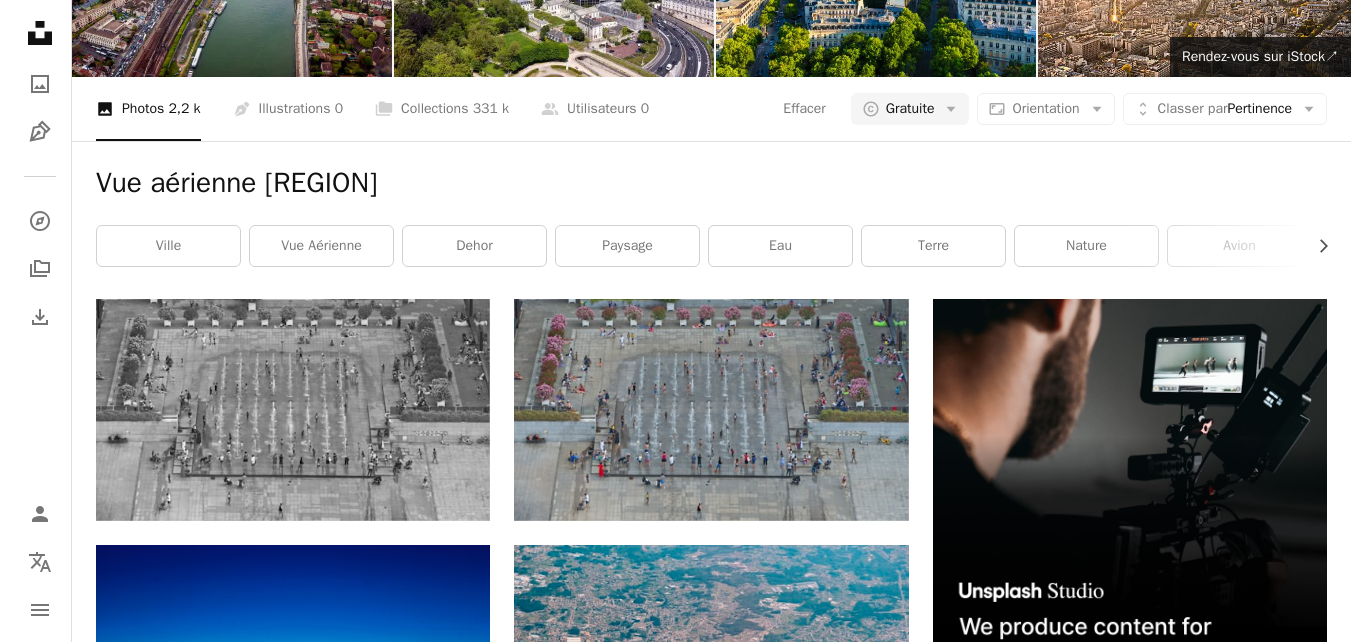 scroll, scrollTop: 1800, scrollLeft: 0, axis: vertical 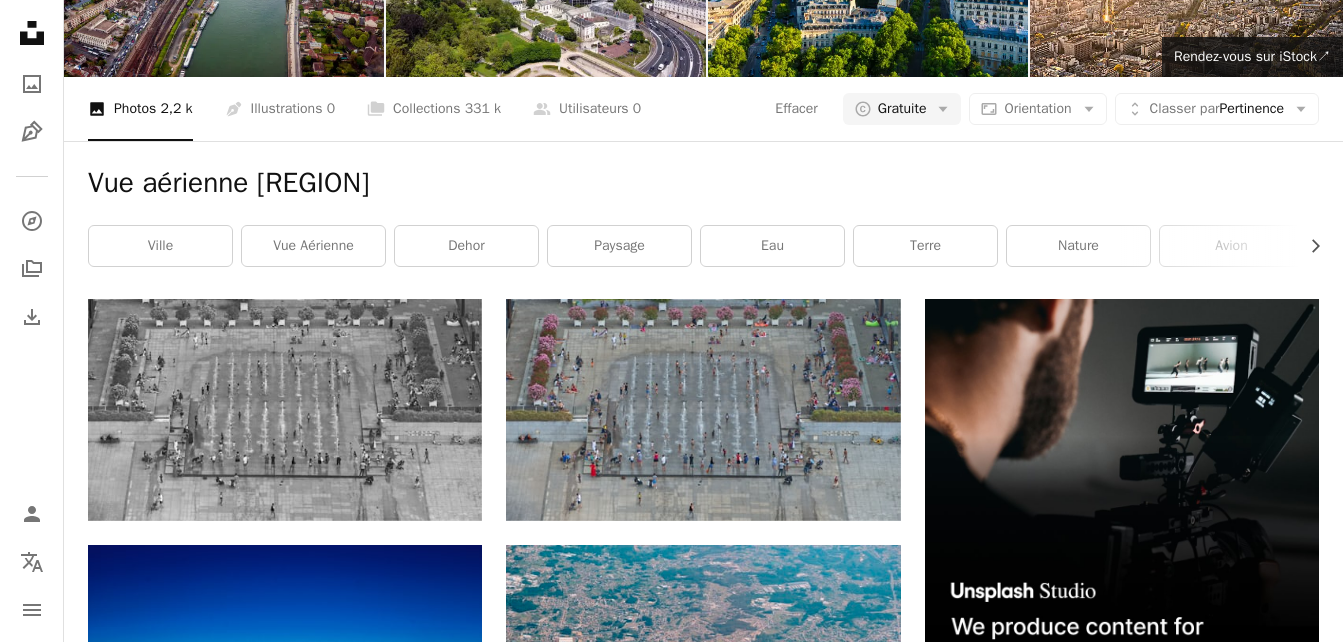 click at bounding box center (1122, 1677) 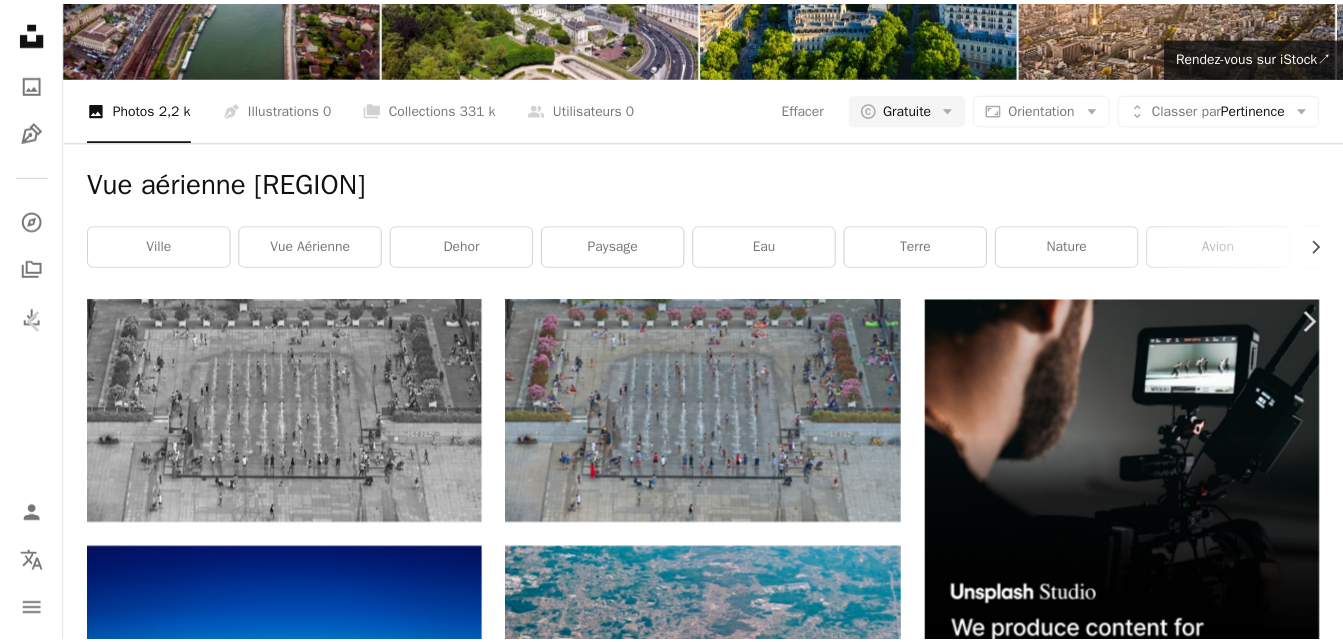 scroll, scrollTop: 0, scrollLeft: 0, axis: both 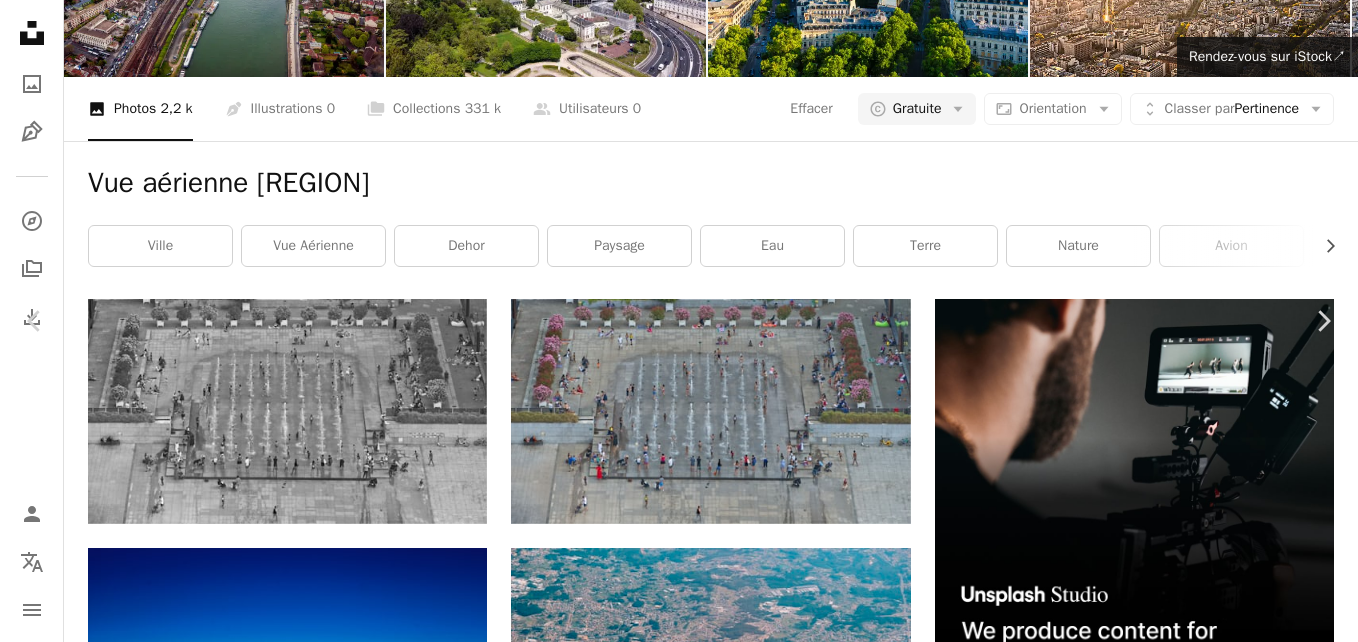 click on "An X shape" at bounding box center [20, 20] 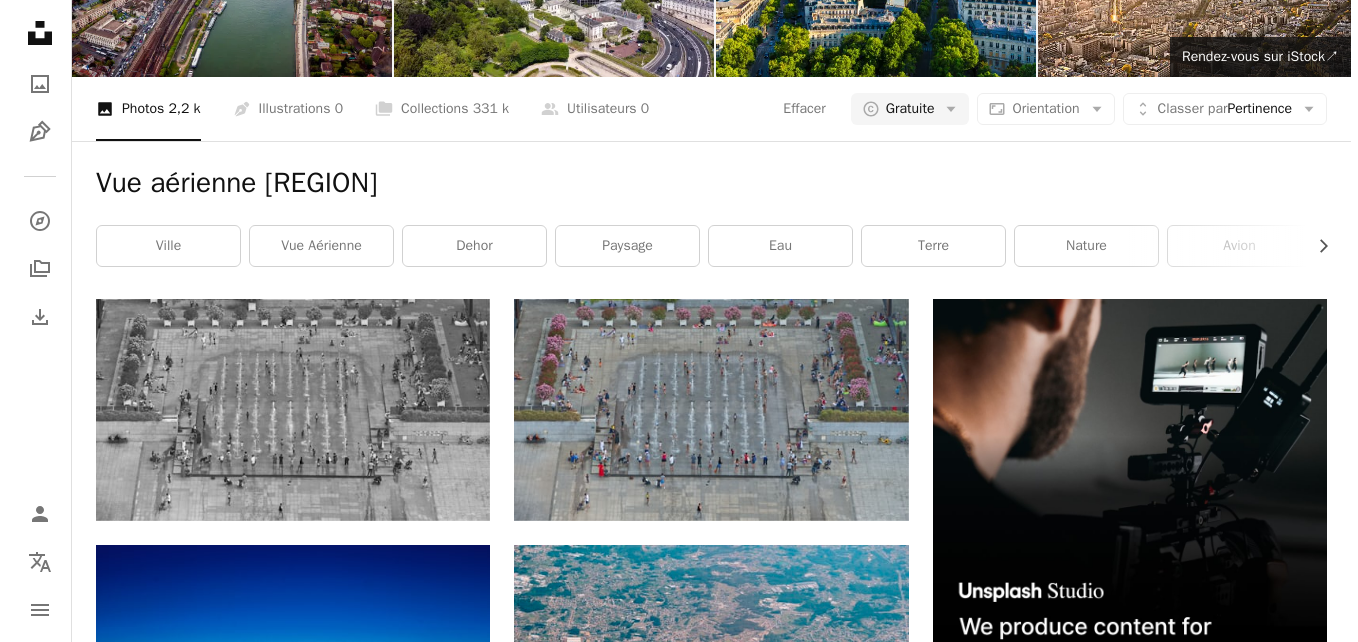scroll, scrollTop: 3200, scrollLeft: 0, axis: vertical 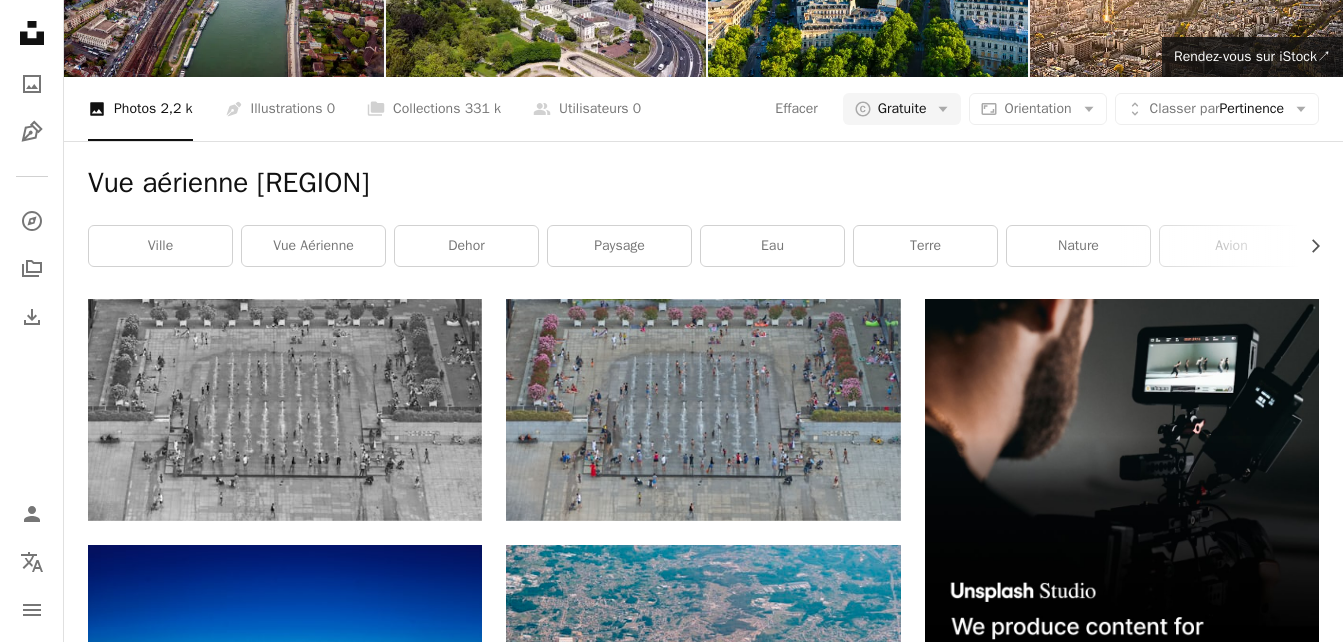 click at bounding box center [1122, 3241] 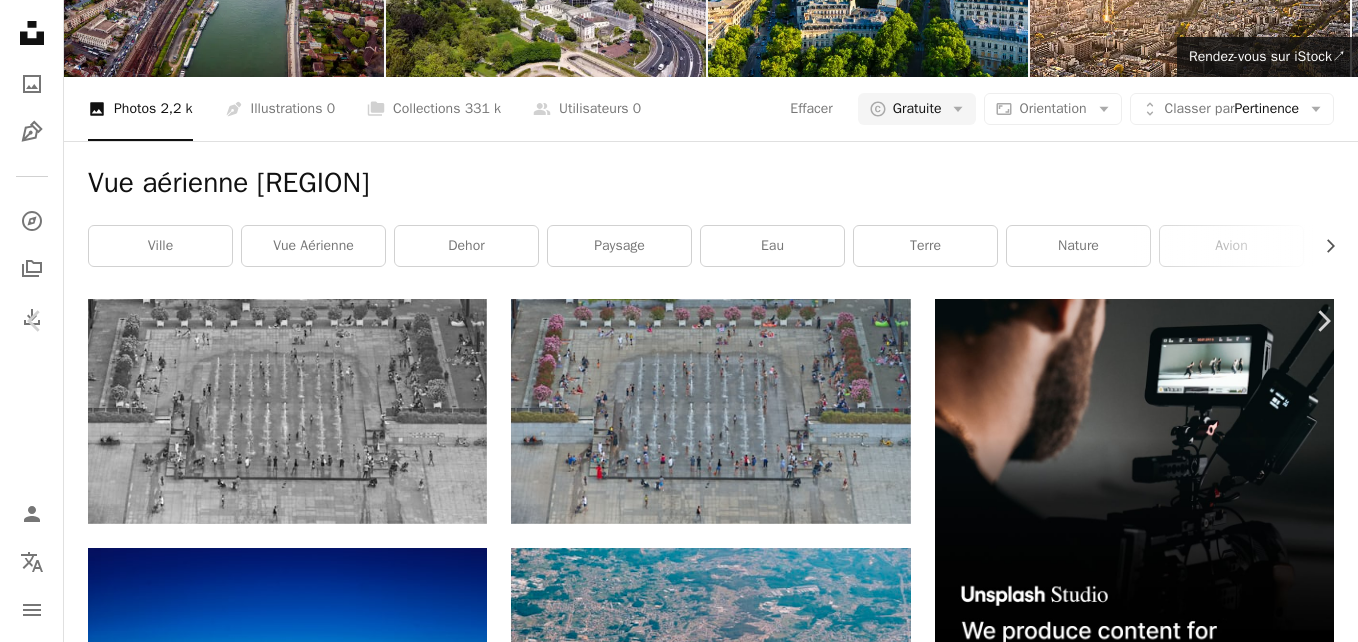 scroll, scrollTop: 0, scrollLeft: 0, axis: both 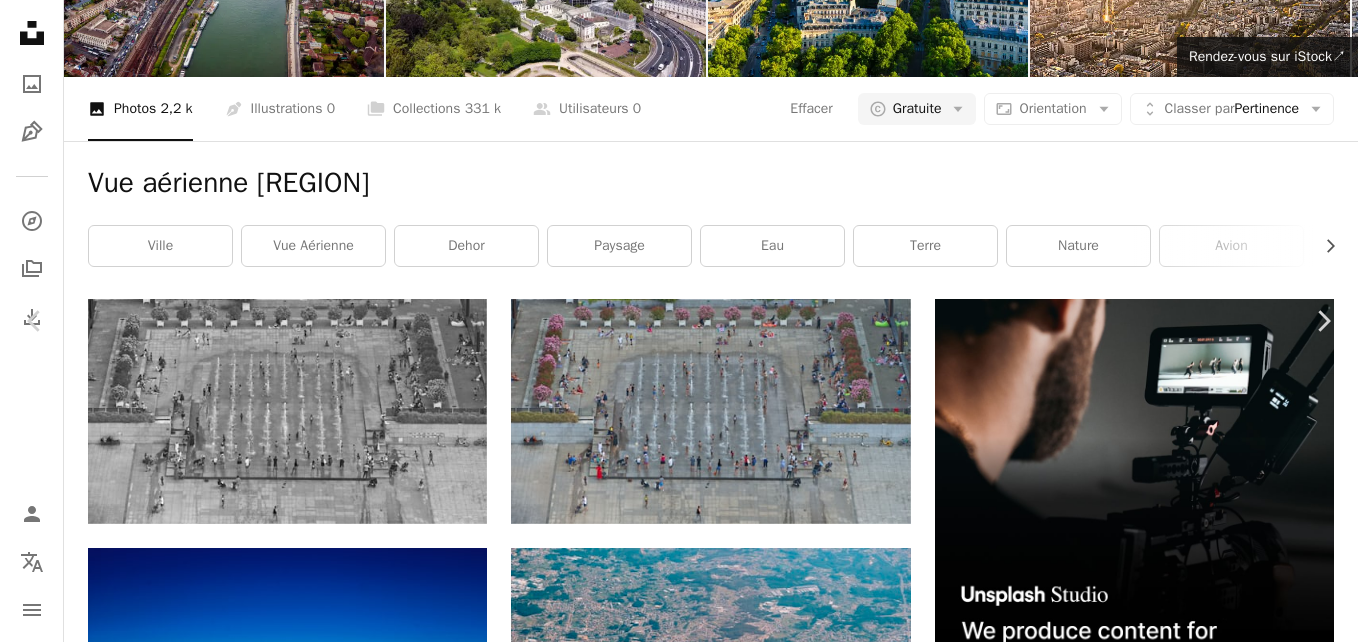 click at bounding box center (671, 7366) 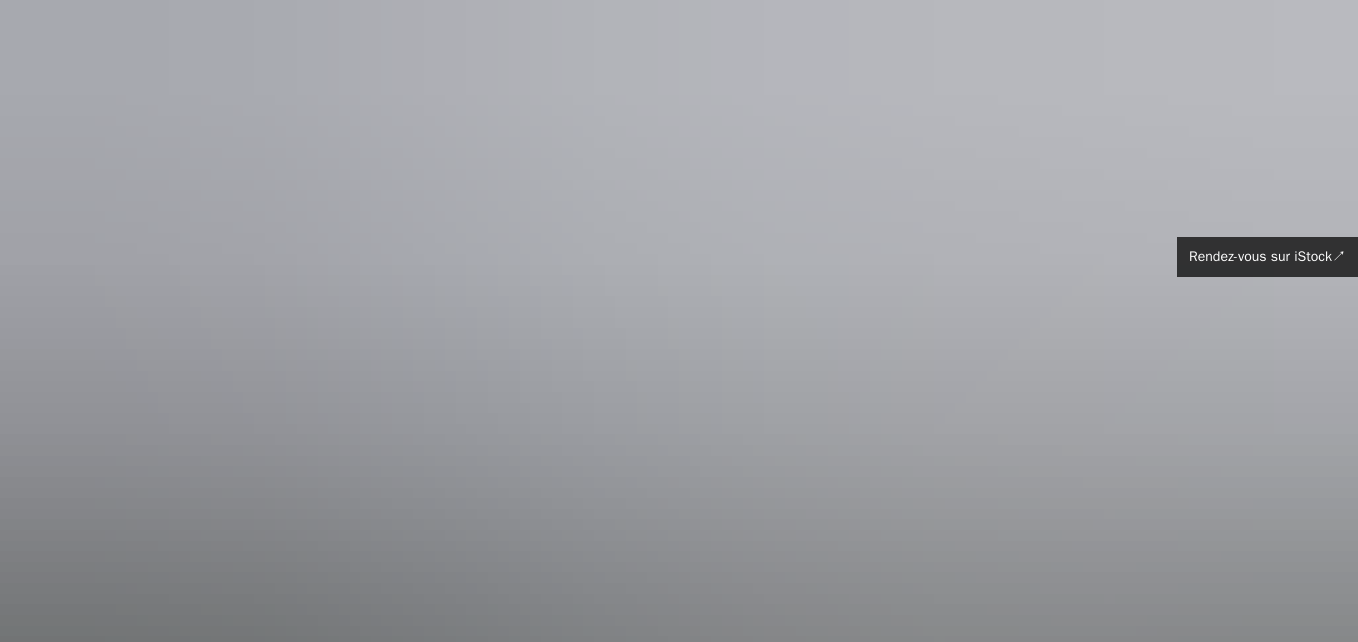 scroll, scrollTop: 124, scrollLeft: 0, axis: vertical 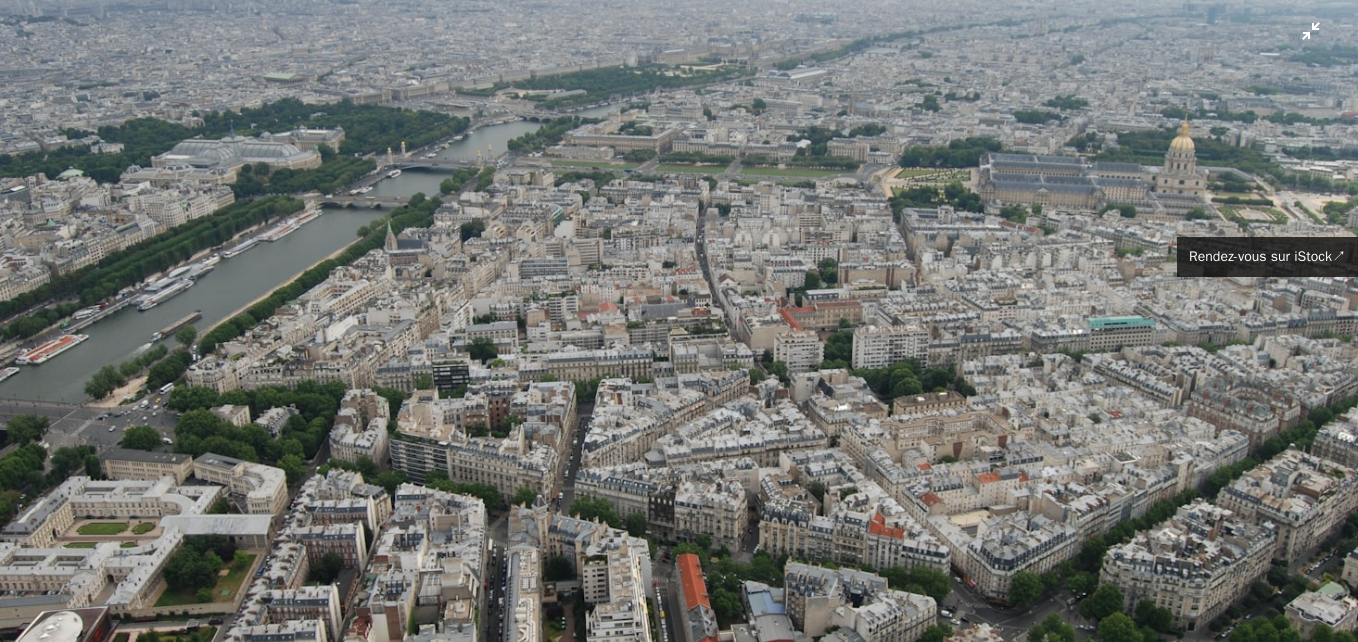 click at bounding box center (679, 330) 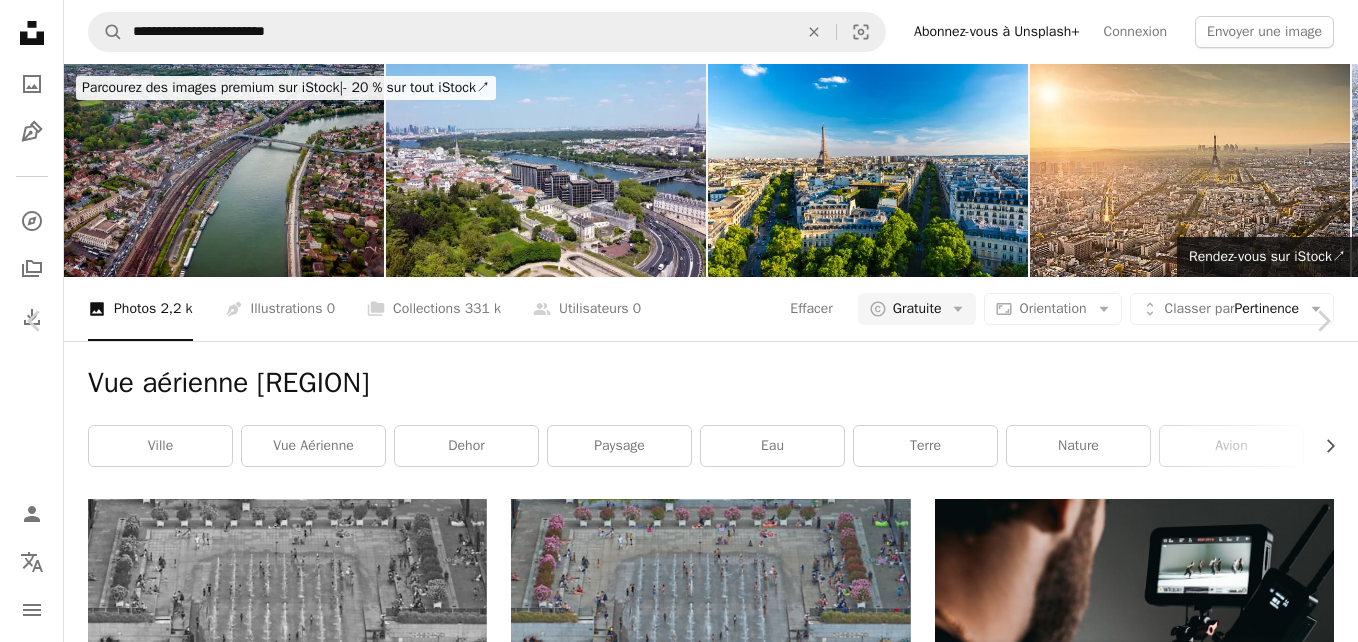 scroll, scrollTop: 26, scrollLeft: 0, axis: vertical 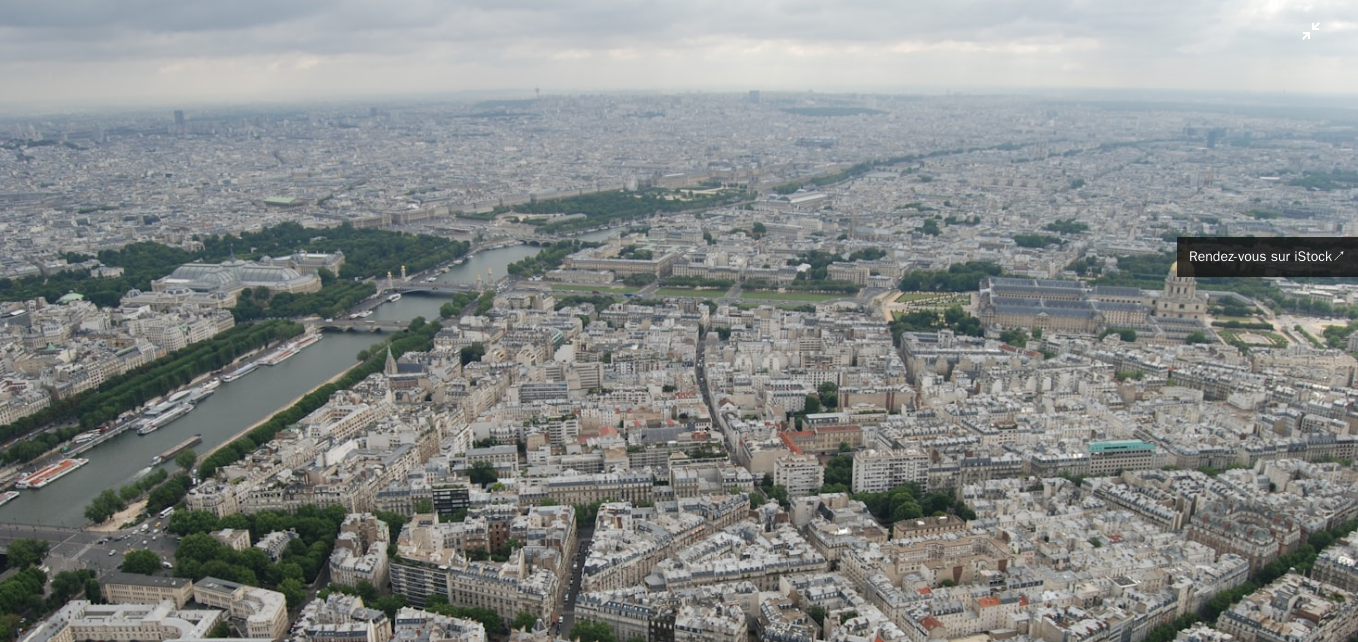 click at bounding box center (679, 454) 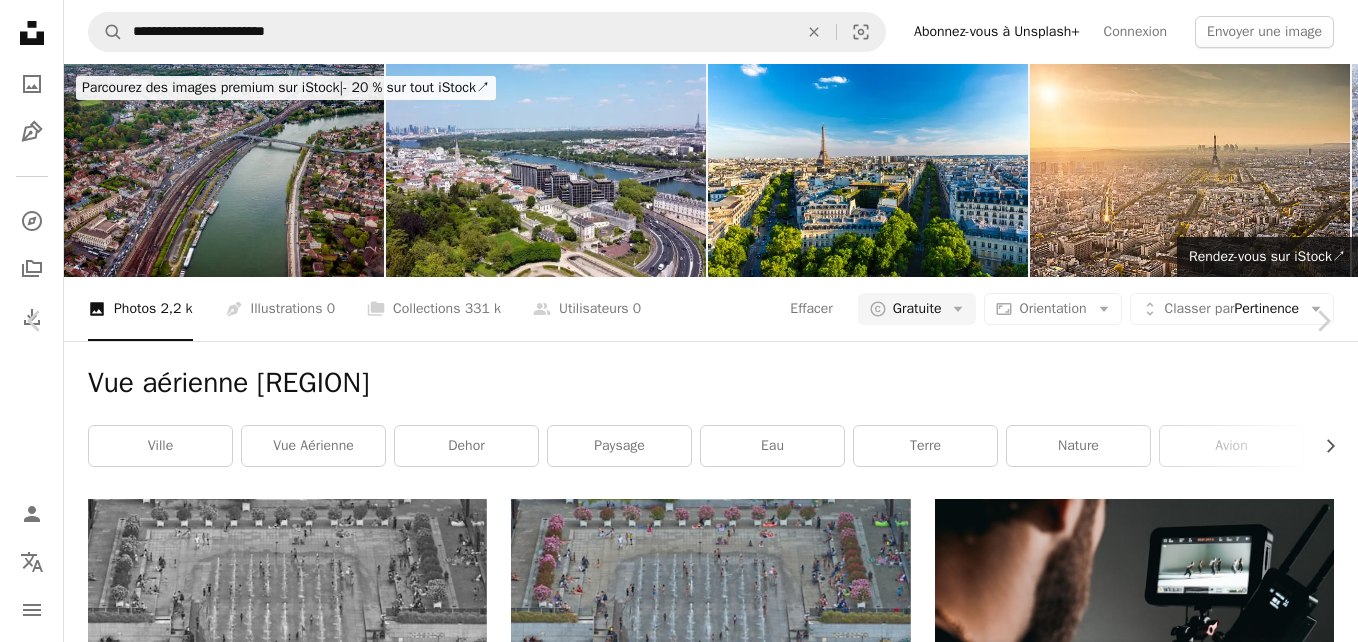 click on "Télécharger gratuitement" at bounding box center (1126, 7219) 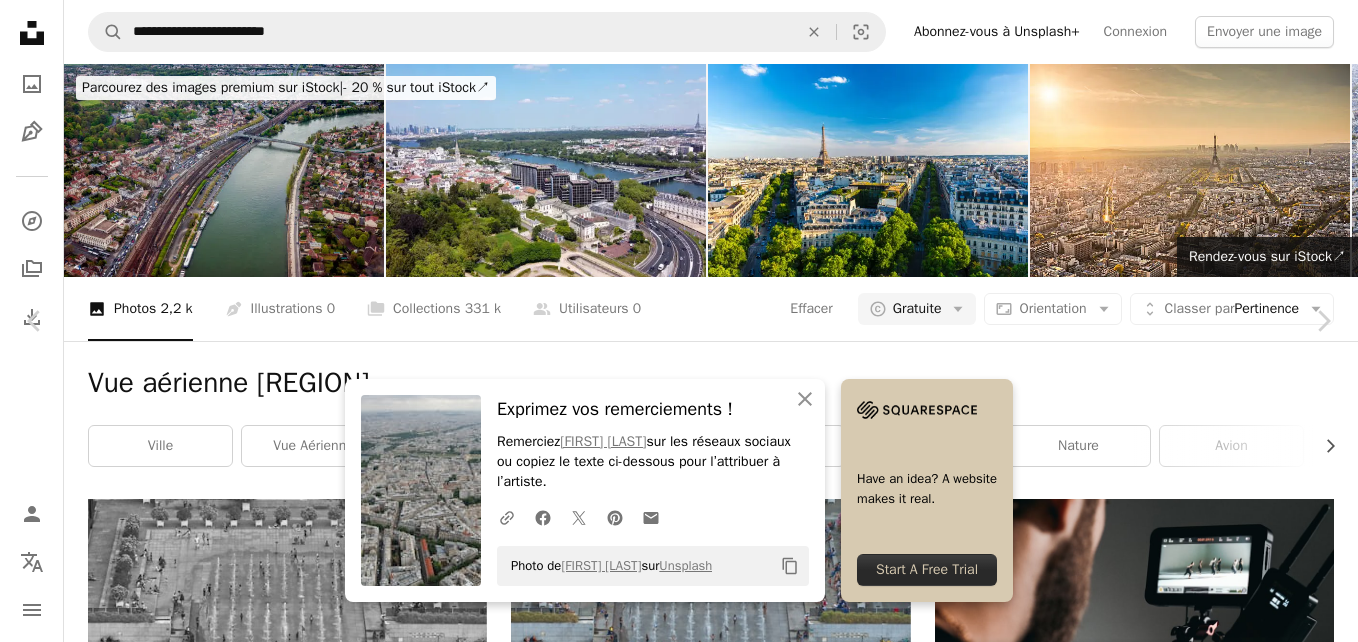 drag, startPoint x: 23, startPoint y: 30, endPoint x: 84, endPoint y: 43, distance: 62.369865 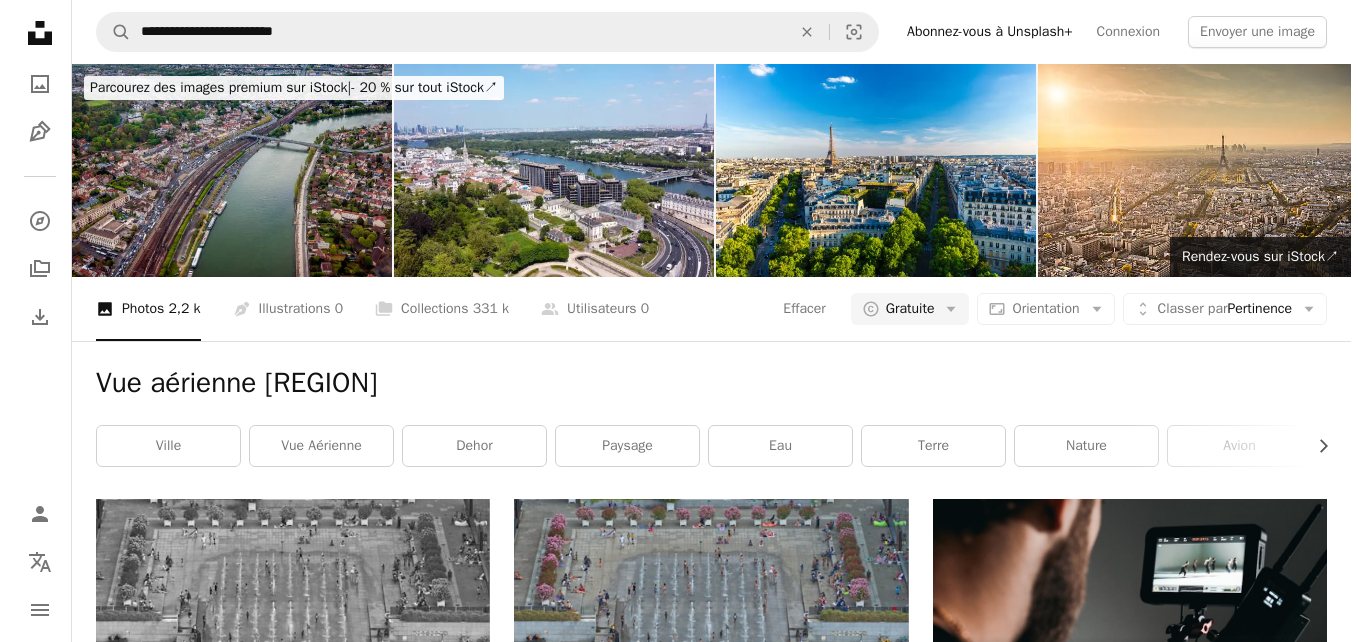 scroll, scrollTop: 4700, scrollLeft: 0, axis: vertical 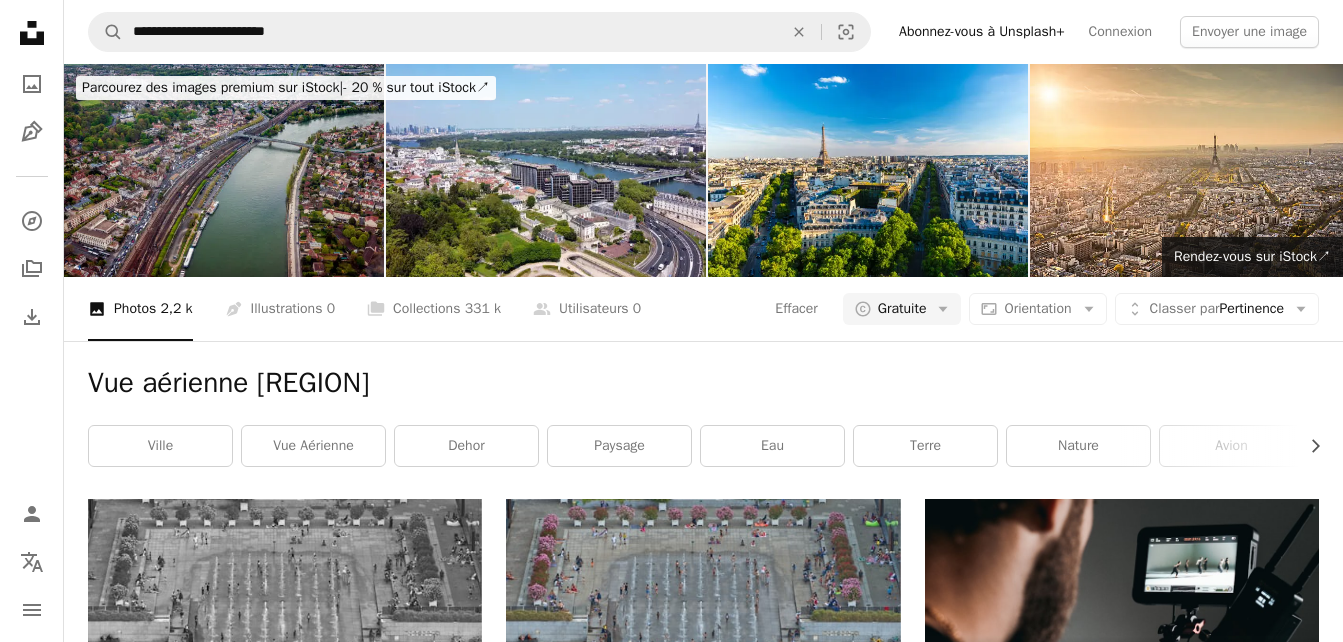click at bounding box center [1122, 4988] 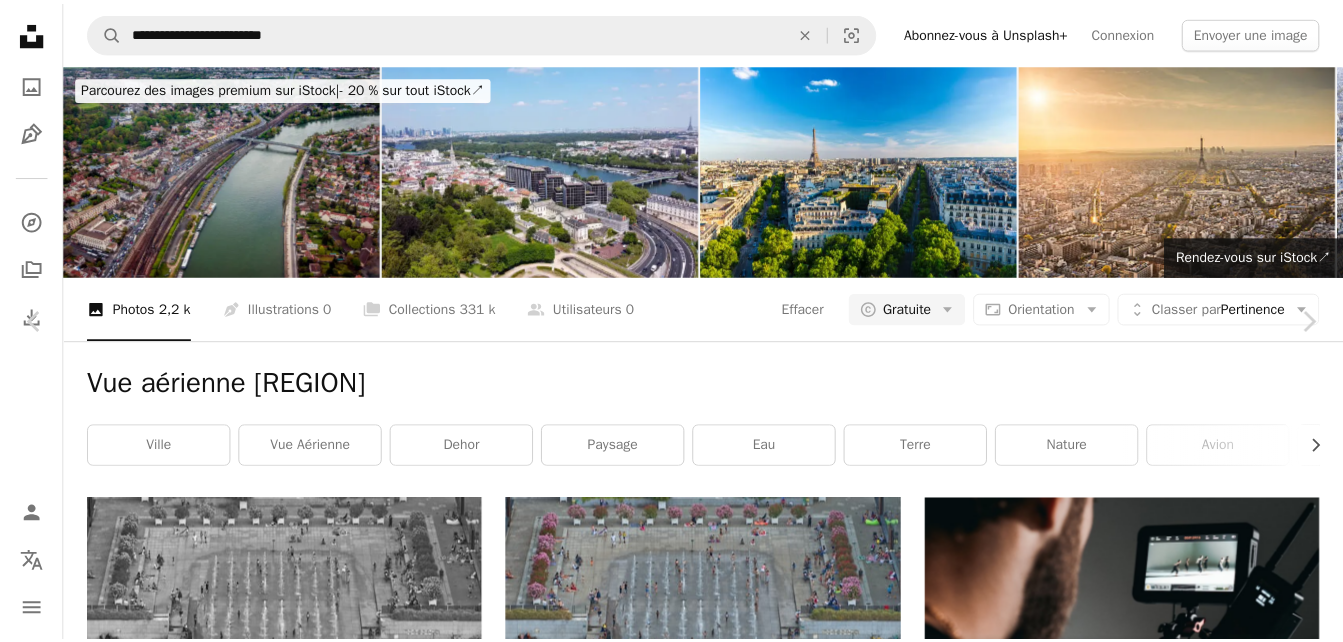 scroll, scrollTop: 100, scrollLeft: 0, axis: vertical 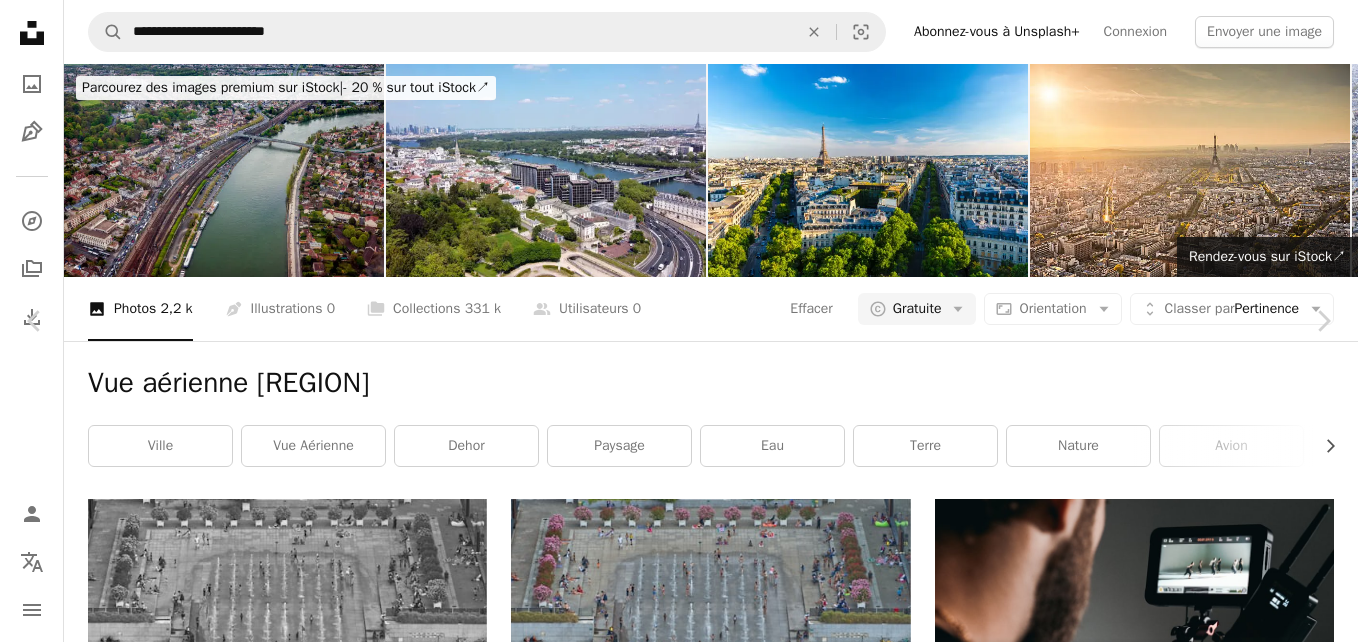 click on "An X shape" at bounding box center (20, 20) 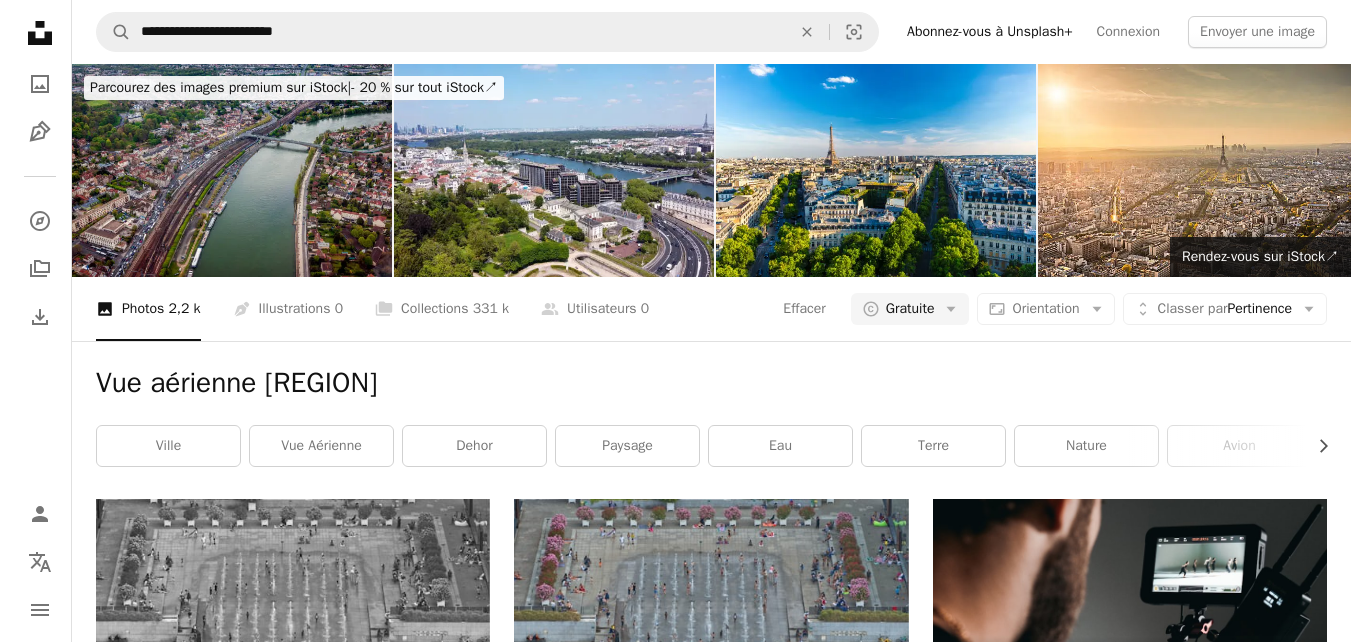 scroll, scrollTop: 5400, scrollLeft: 0, axis: vertical 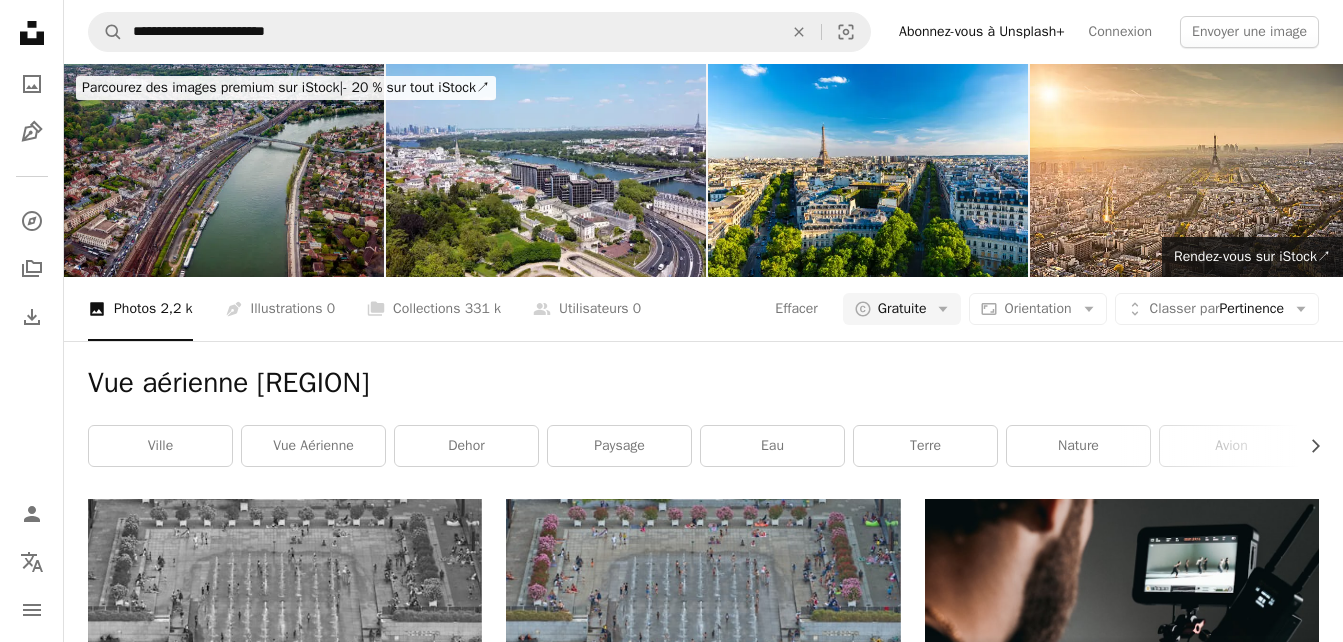 click at bounding box center (703, 5564) 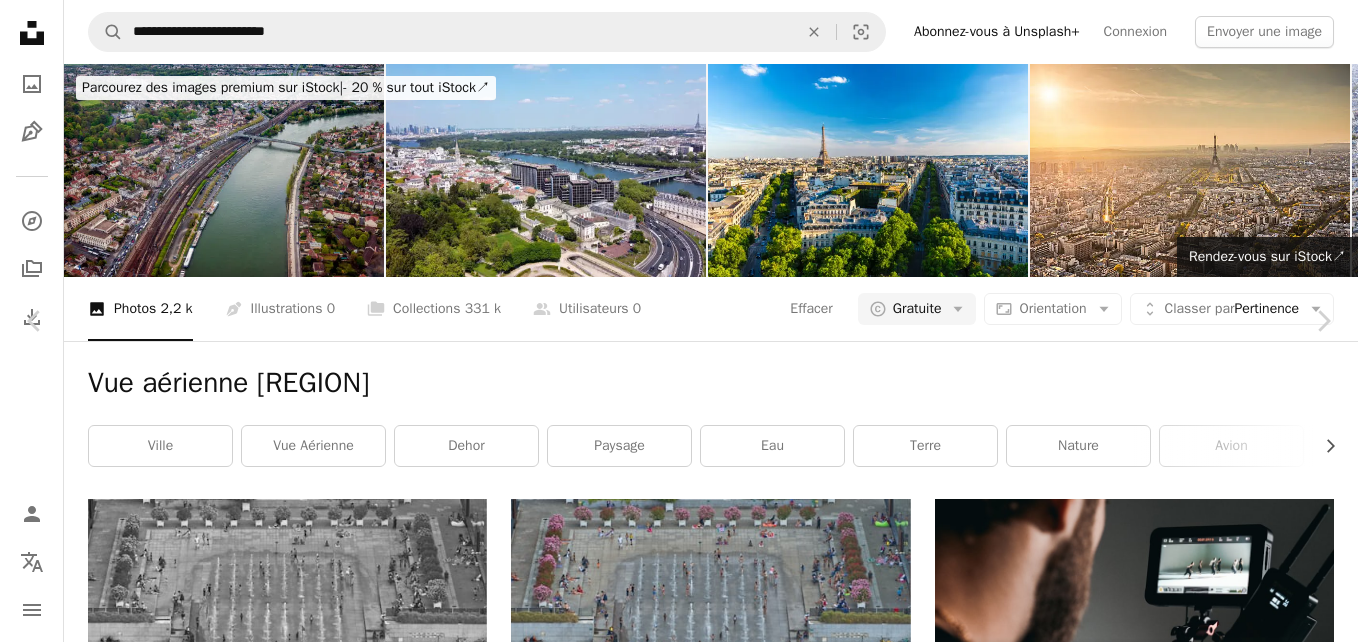 scroll, scrollTop: 100, scrollLeft: 0, axis: vertical 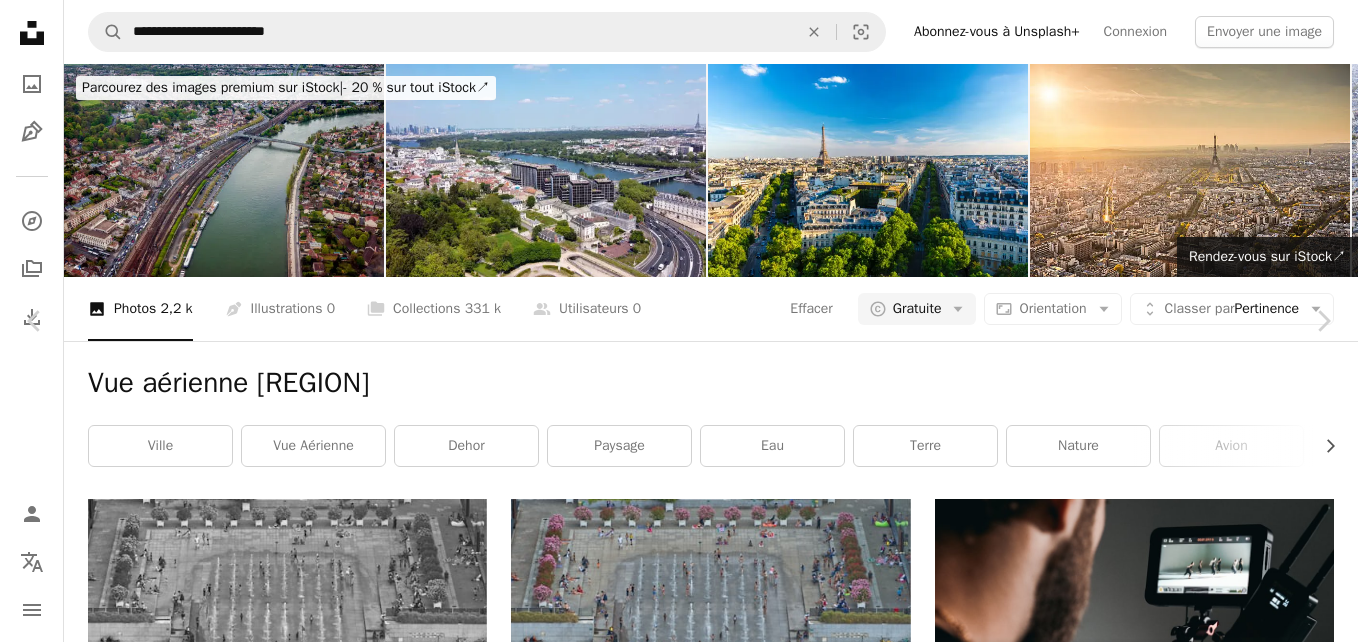 click on "Télécharger gratuitement" at bounding box center [1126, 10433] 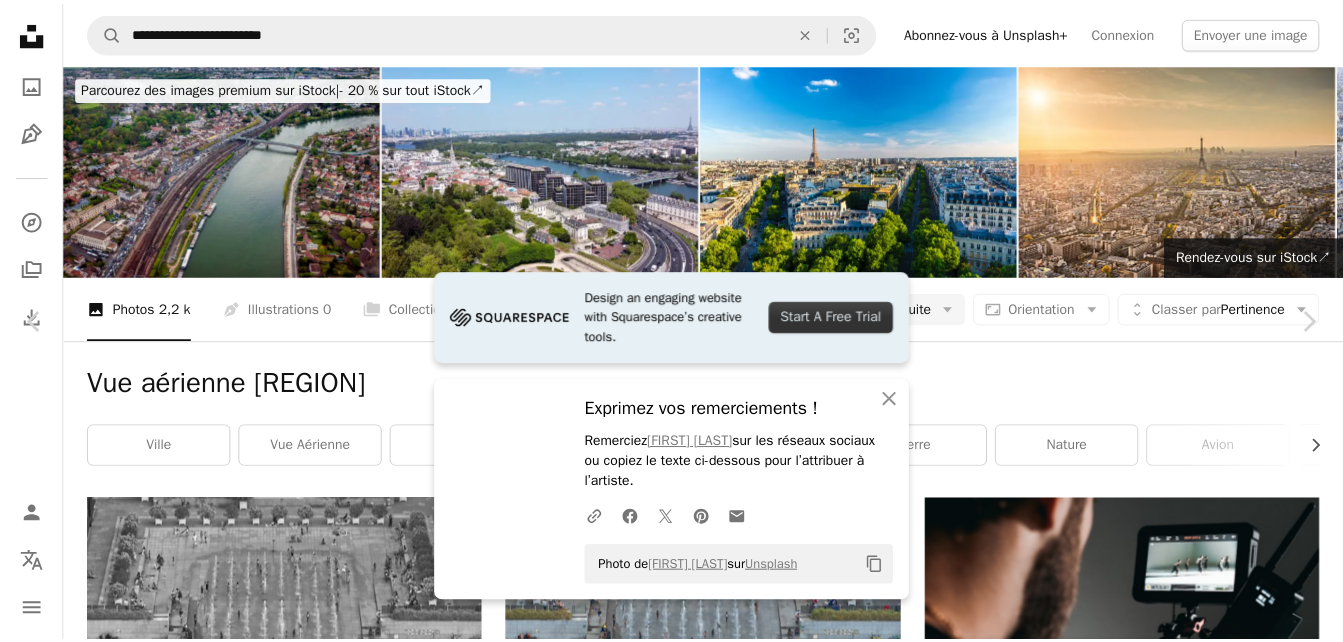scroll, scrollTop: 0, scrollLeft: 0, axis: both 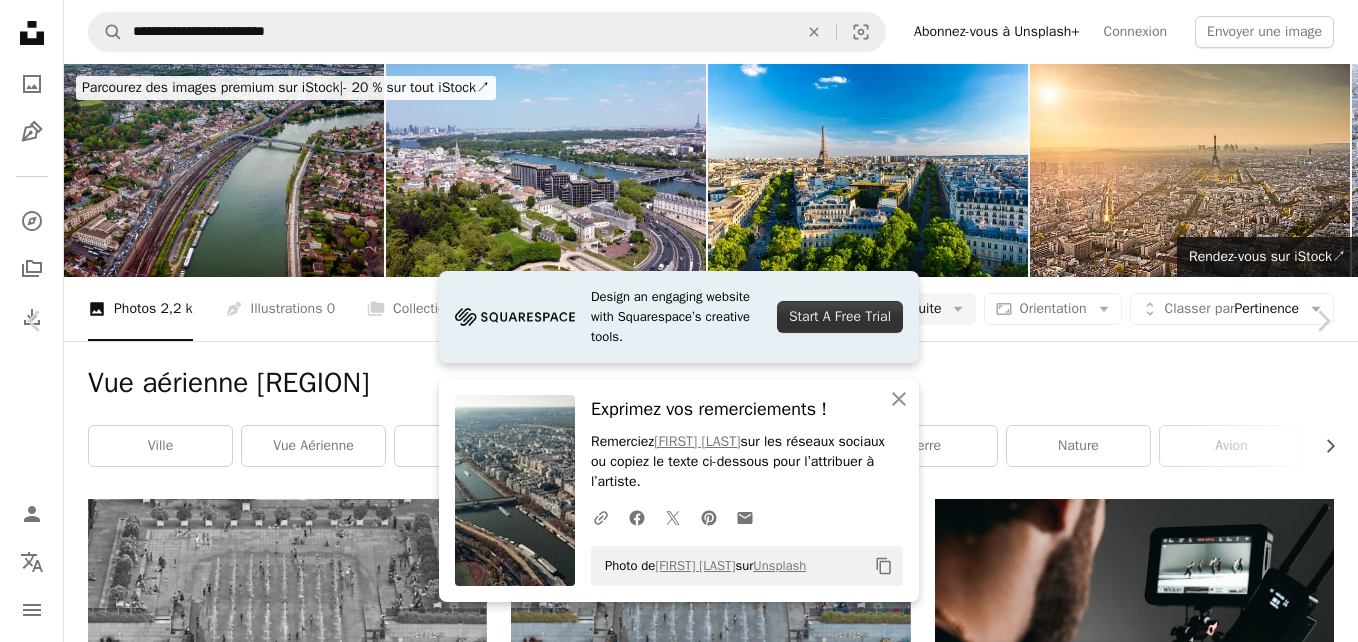 drag, startPoint x: 24, startPoint y: 19, endPoint x: 402, endPoint y: 165, distance: 405.216 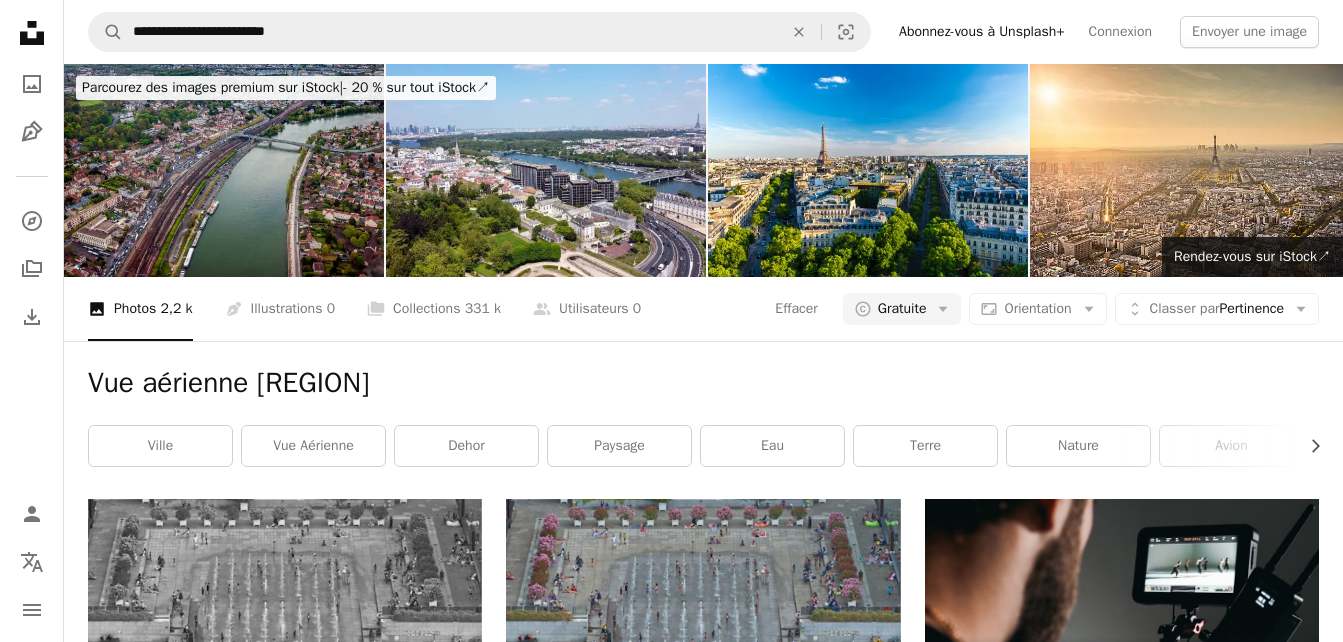 scroll, scrollTop: 8900, scrollLeft: 0, axis: vertical 